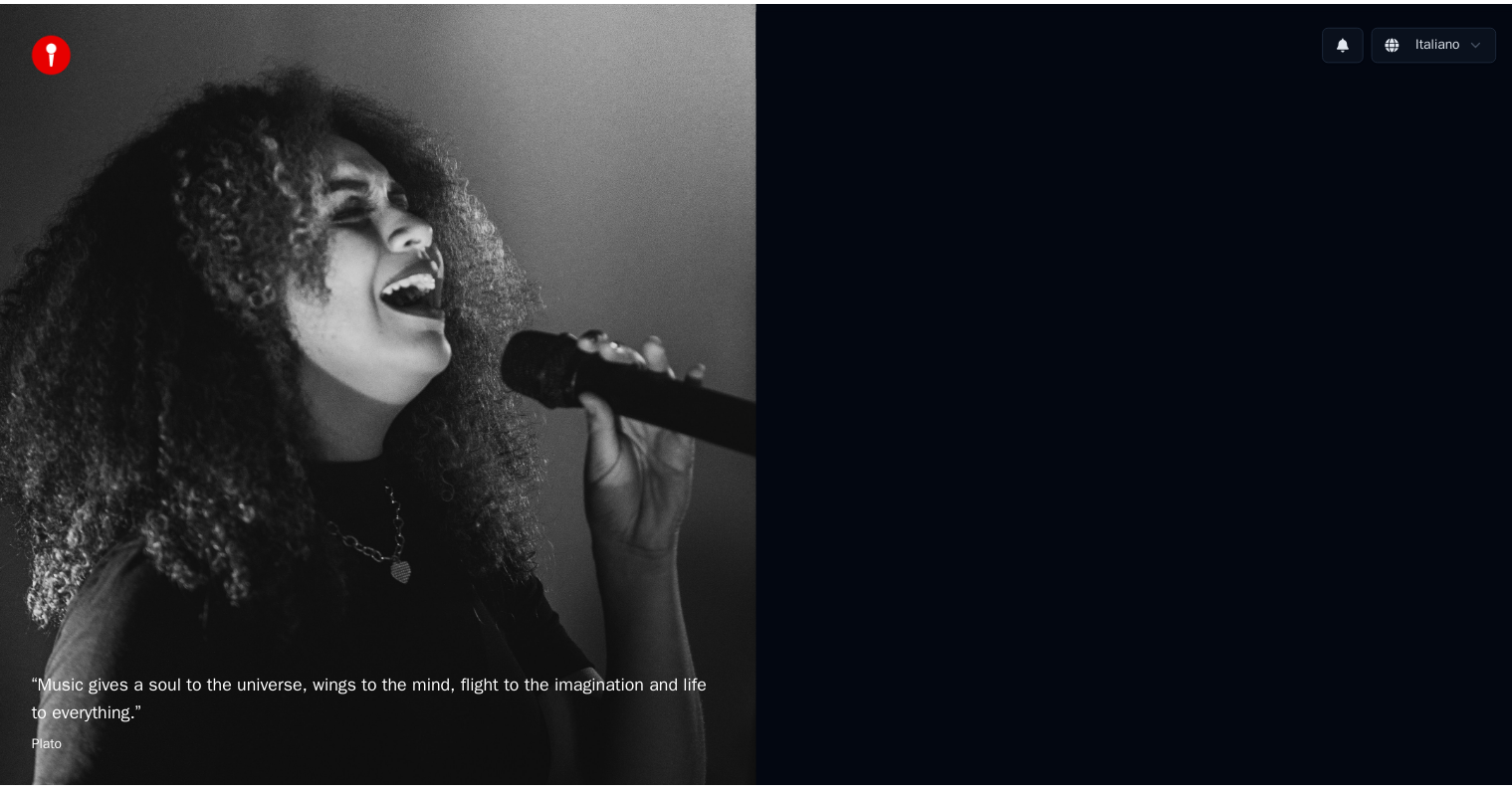 scroll, scrollTop: 0, scrollLeft: 0, axis: both 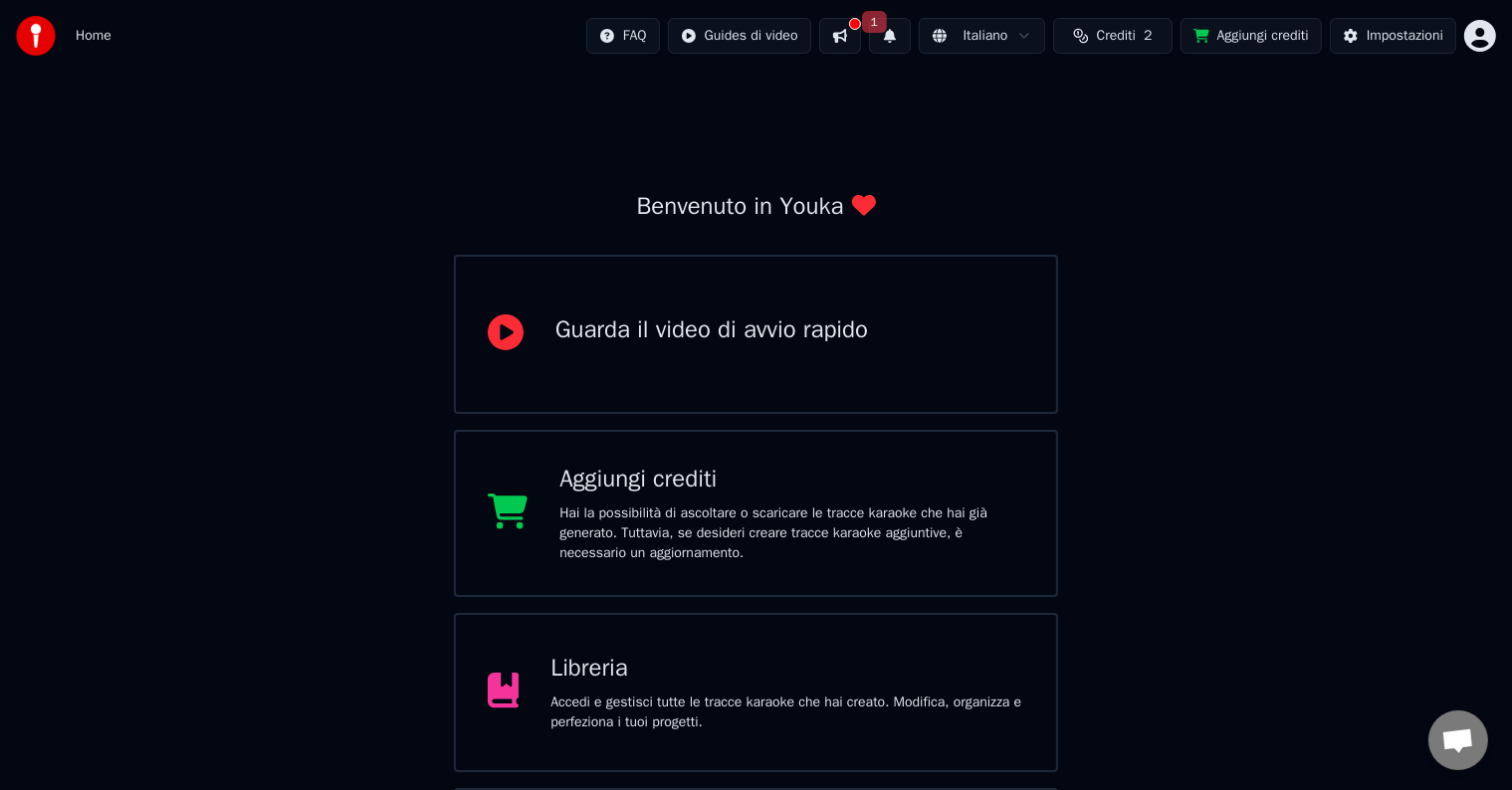 click on "Aggiungi crediti Hai la possibilità di ascoltare o scaricare le tracce karaoke che hai già generato. Tuttavia, se desideri creare tracce karaoke aggiuntive, è necessario un aggiornamento." at bounding box center (791, 513) 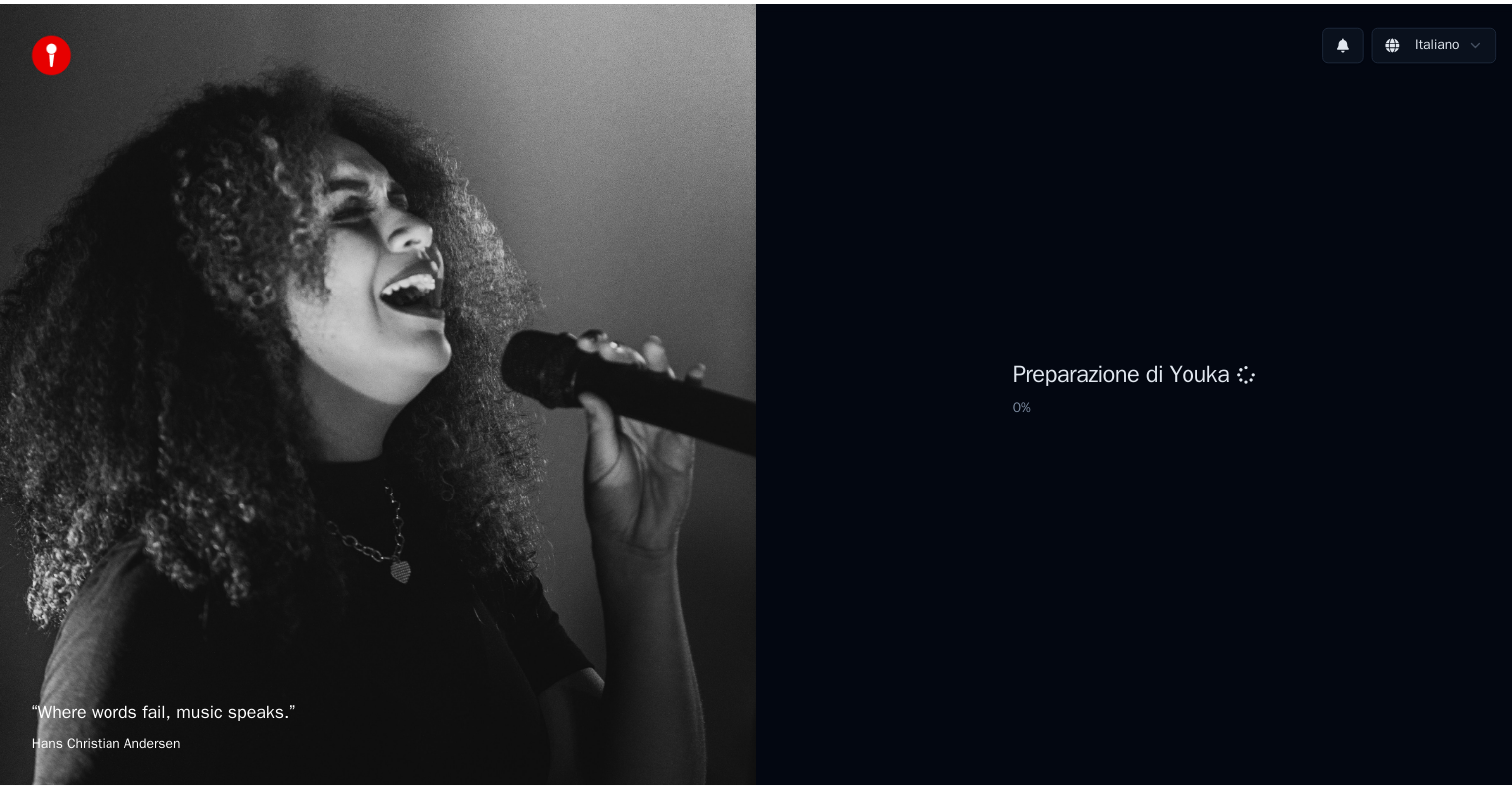 scroll, scrollTop: 0, scrollLeft: 0, axis: both 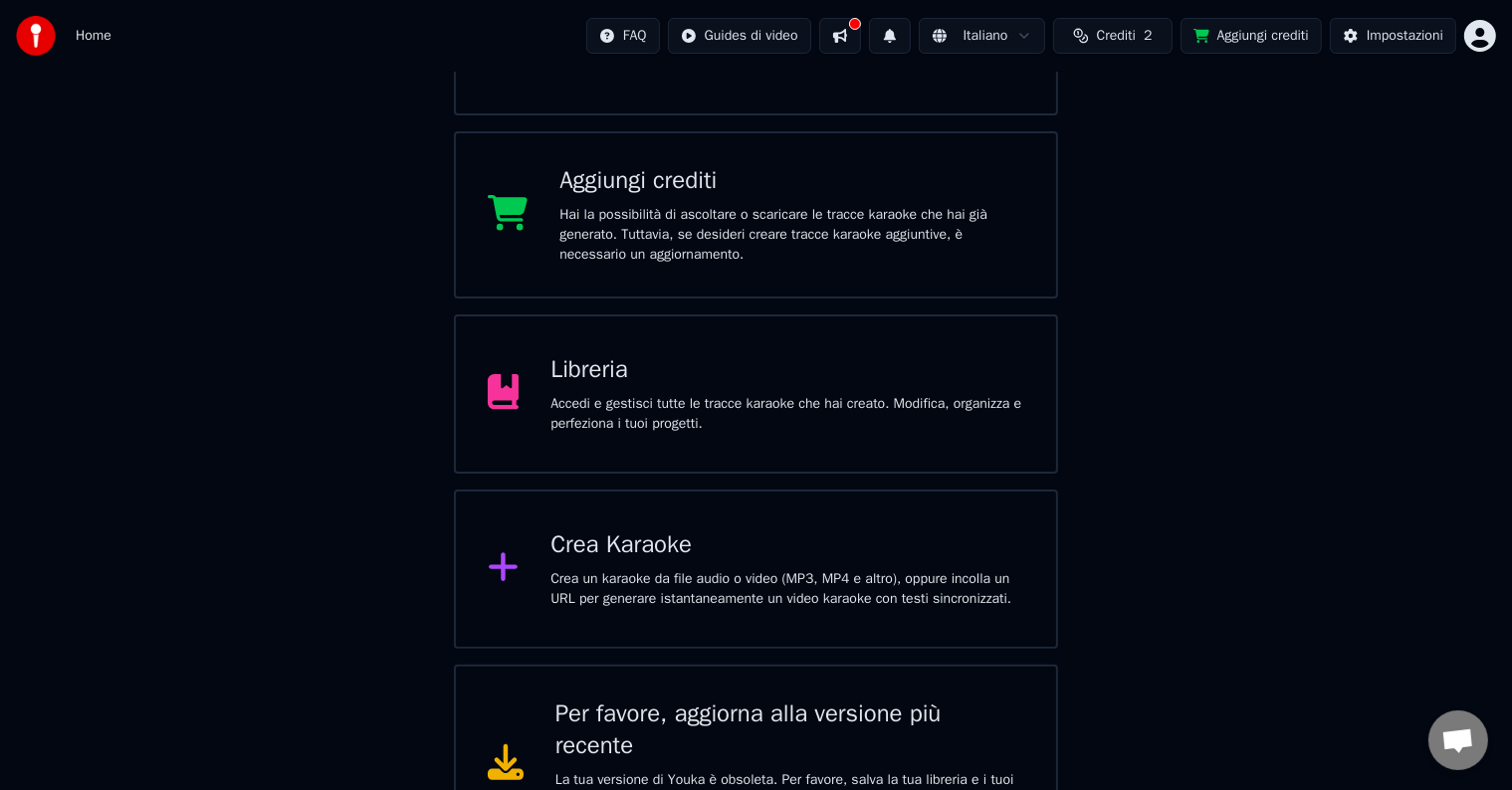 click on "Crea Karaoke" at bounding box center (787, 545) 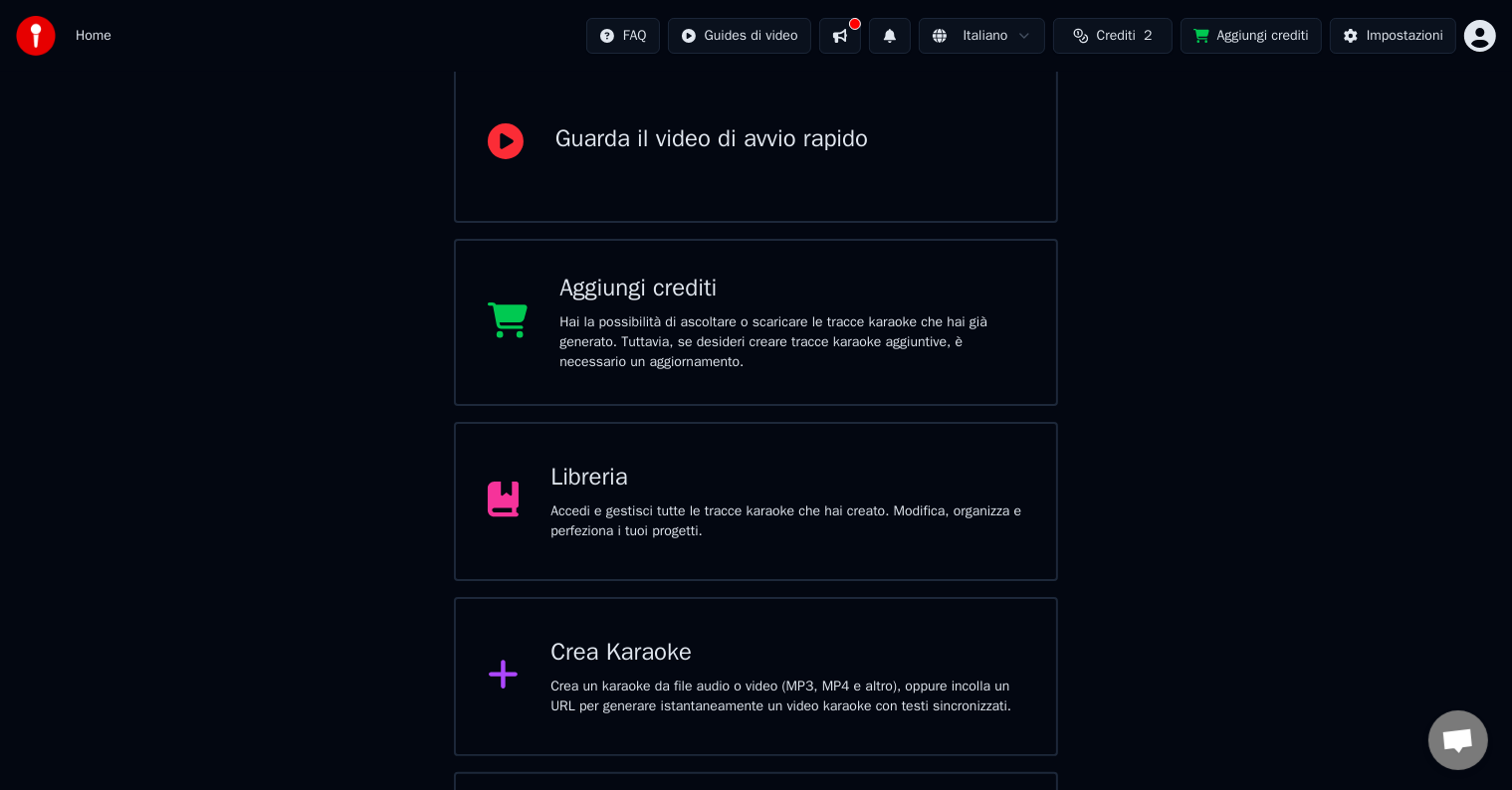 scroll, scrollTop: 0, scrollLeft: 0, axis: both 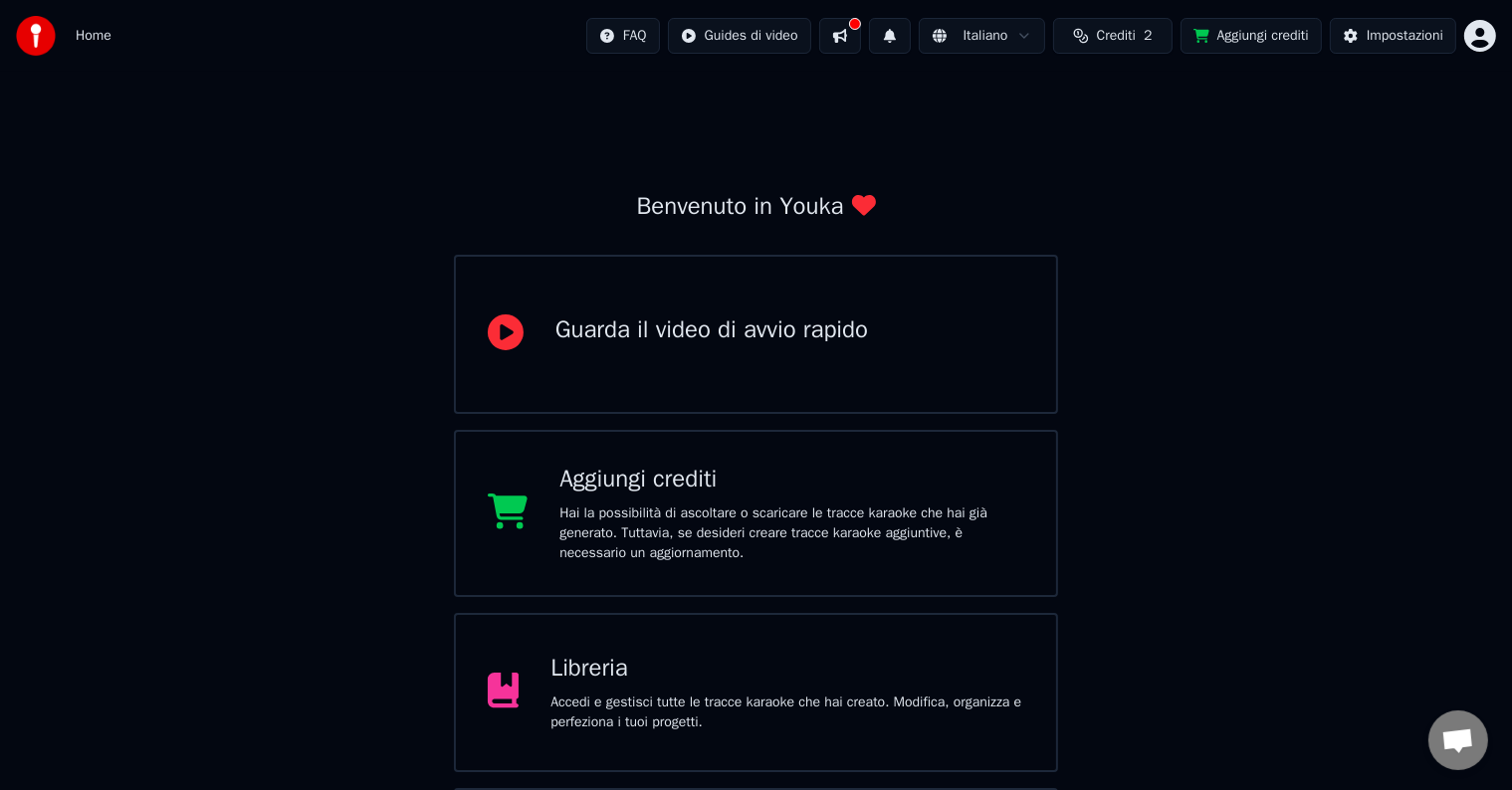 click on "Home FAQ Guides di video Italiano Crediti 2 Aggiungi crediti Impostazioni Benvenuto in Youka Guarda il video di avvio rapido Aggiungi crediti Hai la possibilità di ascoltare o scaricare le tracce karaoke che hai già generato. Tuttavia, se desideri creare tracce karaoke aggiuntive, è necessario un aggiornamento. Libreria Accedi e gestisci tutte le tracce karaoke che hai creato. Modifica, organizza e perfeziona i tuoi progetti. Crea Karaoke Crea un karaoke da file audio o video (MP3, MP4 e altro), oppure incolla un URL per generare istantaneamente un video karaoke con testi sincronizzati. Per favore, aggiorna alla versione più recente La tua versione di Youka è obsoleta. Per favore, salva la tua libreria e i tuoi parametri (Impostazioni > Zona pericolosa > Esporta impostazioni) e aggiorna alla versione più recente per continuare a utilizzare Youka." at bounding box center [756, 581] 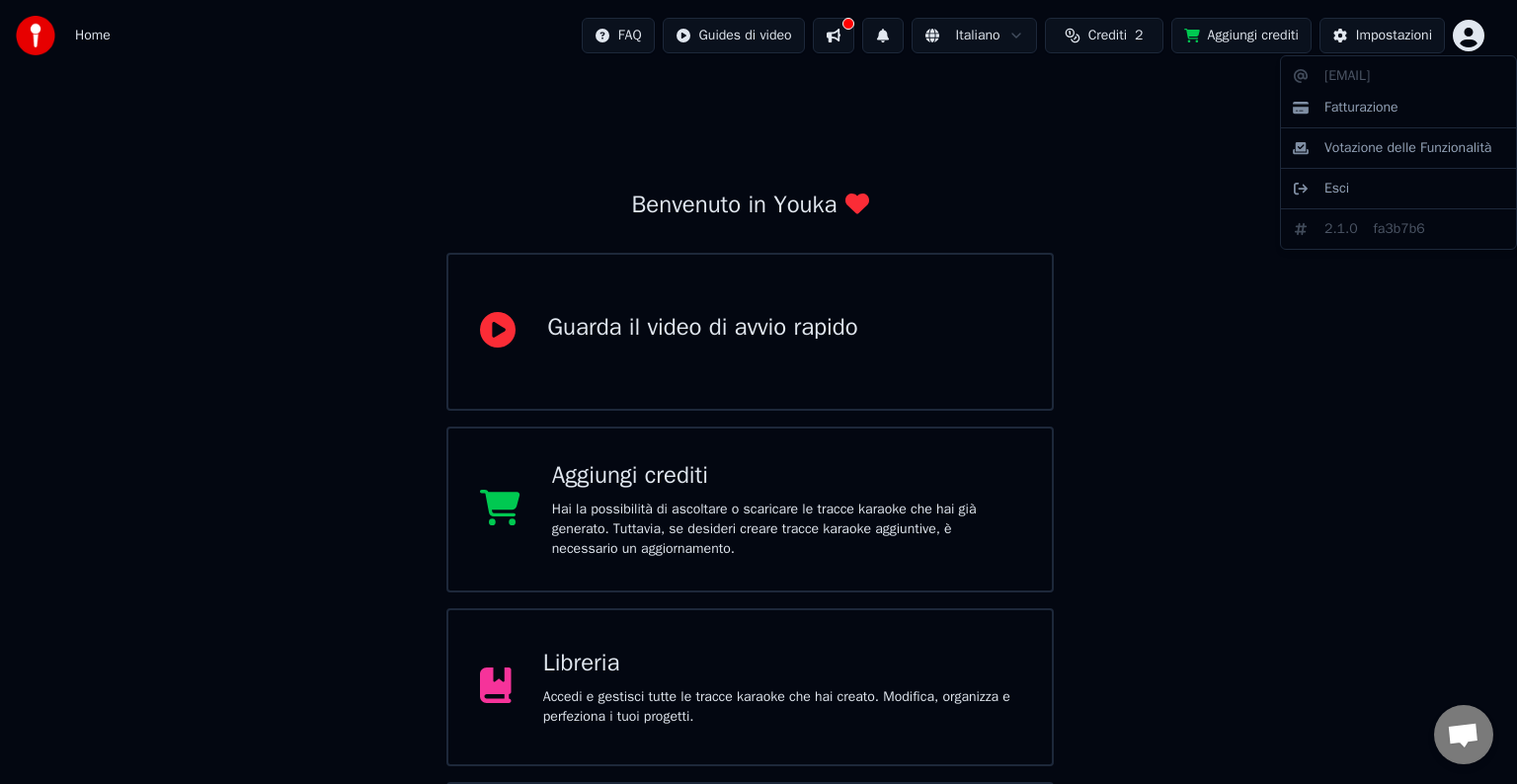 click on "Home FAQ Guides di video Italiano Crediti 2 Aggiungi crediti Impostazioni Benvenuto in Youka Guarda il video di avvio rapido Aggiungi crediti Hai la possibilità di ascoltare o scaricare le tracce karaoke che hai già generato. Tuttavia, se desideri creare tracce karaoke aggiuntive, è necessario un aggiornamento. Libreria Accedi e gestisci tutte le tracce karaoke che hai creato. Modifica, organizza e perfeziona i tuoi progetti. Crea Karaoke Crea un karaoke da file audio o video (MP3, MP4 e altro), oppure incolla un URL per generare istantaneamente un video karaoke con testi sincronizzati. Per favore, aggiorna alla versione più recente La tua versione di Youka è obsoleta. Per favore, salva la tua libreria e i tuoi parametri (Impostazioni > Zona pericolosa > Esporta impostazioni) e aggiorna alla versione più recente per continuare a utilizzare Youka. [EMAIL] Fatturazione Votazione delle Funzionalità Esci 2.1.0 fa3b7b6" at bounding box center (758, 561) 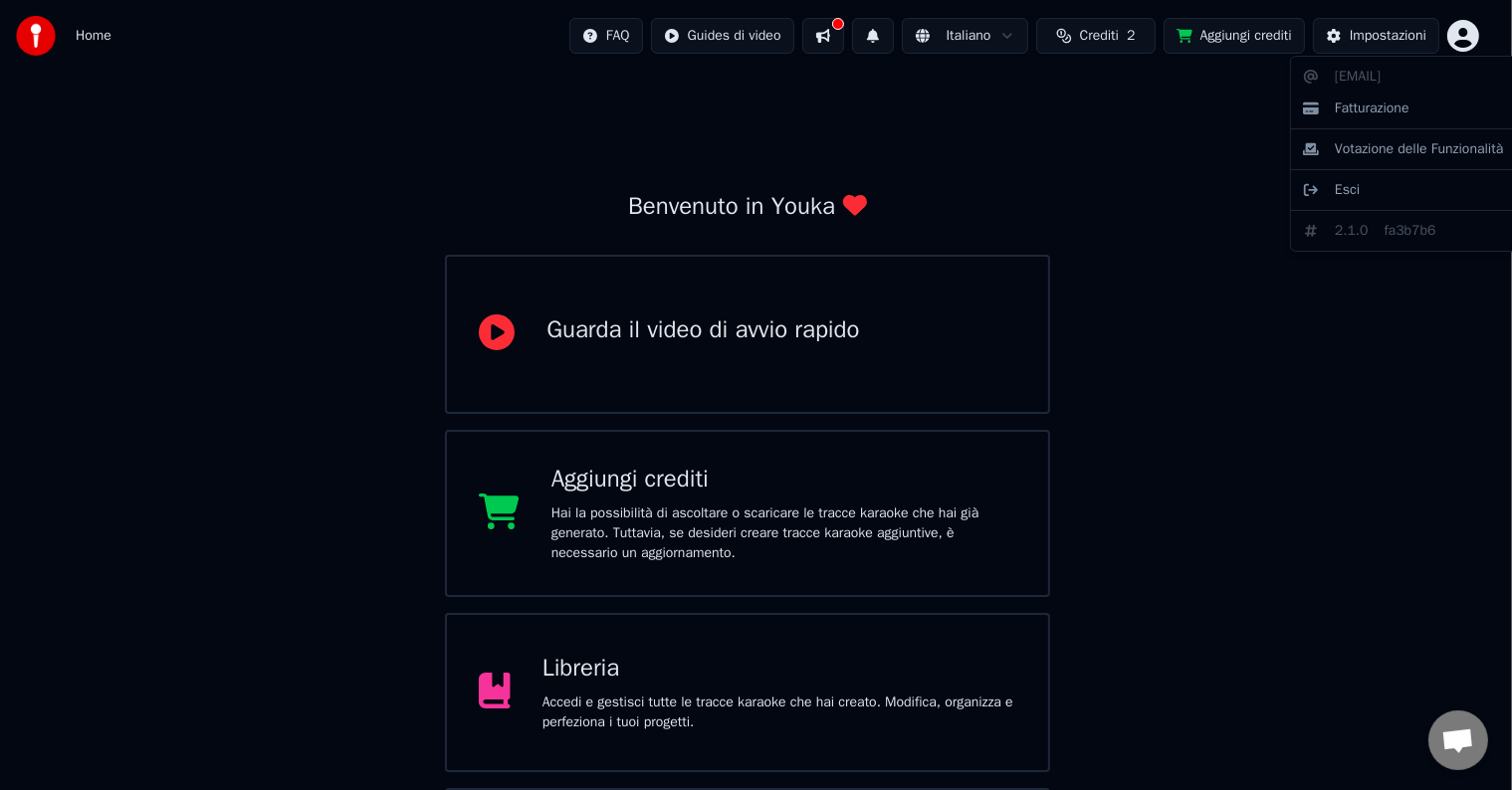 click on "Home FAQ Guides di video Italiano Crediti 2 Aggiungi crediti Impostazioni Benvenuto in Youka Guarda il video di avvio rapido Aggiungi crediti Hai la possibilità di ascoltare o scaricare le tracce karaoke che hai già generato. Tuttavia, se desideri creare tracce karaoke aggiuntive, è necessario un aggiornamento. Libreria Accedi e gestisci tutte le tracce karaoke che hai creato. Modifica, organizza e perfeziona i tuoi progetti. Crea Karaoke Crea un karaoke da file audio o video (MP3, MP4 e altro), oppure incolla un URL per generare istantaneamente un video karaoke con testi sincronizzati. Per favore, aggiorna alla versione più recente La tua versione di Youka è obsoleta. Per favore, salva la tua libreria e i tuoi parametri (Impostazioni > Zona pericolosa > Esporta impostazioni) e aggiorna alla versione più recente per continuare a utilizzare Youka. [EMAIL] Fatturazione Votazione delle Funzionalità Esci 2.1.0 fa3b7b6" at bounding box center [756, 581] 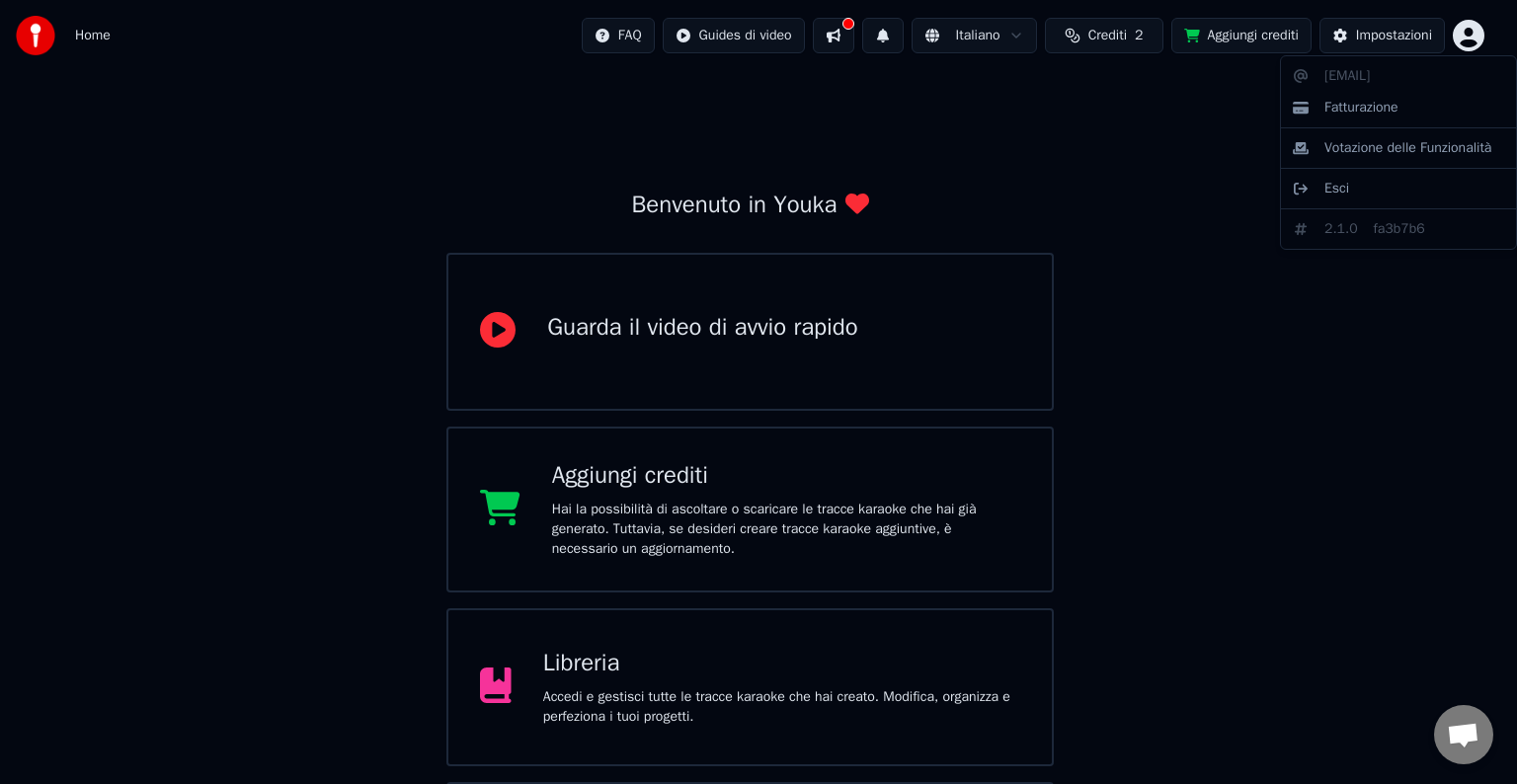 click on "Home FAQ Guides di video Italiano Crediti 2 Aggiungi crediti Impostazioni Benvenuto in Youka Guarda il video di avvio rapido Aggiungi crediti Hai la possibilità di ascoltare o scaricare le tracce karaoke che hai già generato. Tuttavia, se desideri creare tracce karaoke aggiuntive, è necessario un aggiornamento. Libreria Accedi e gestisci tutte le tracce karaoke che hai creato. Modifica, organizza e perfeziona i tuoi progetti. Crea Karaoke Crea un karaoke da file audio o video (MP3, MP4 e altro), oppure incolla un URL per generare istantaneamente un video karaoke con testi sincronizzati. Per favore, aggiorna alla versione più recente La tua versione di Youka è obsoleta. Per favore, salva la tua libreria e i tuoi parametri (Impostazioni > Zona pericolosa > Esporta impostazioni) e aggiorna alla versione più recente per continuare a utilizzare Youka. [EMAIL] Fatturazione Votazione delle Funzionalità Esci 2.1.0 fa3b7b6" at bounding box center (758, 561) 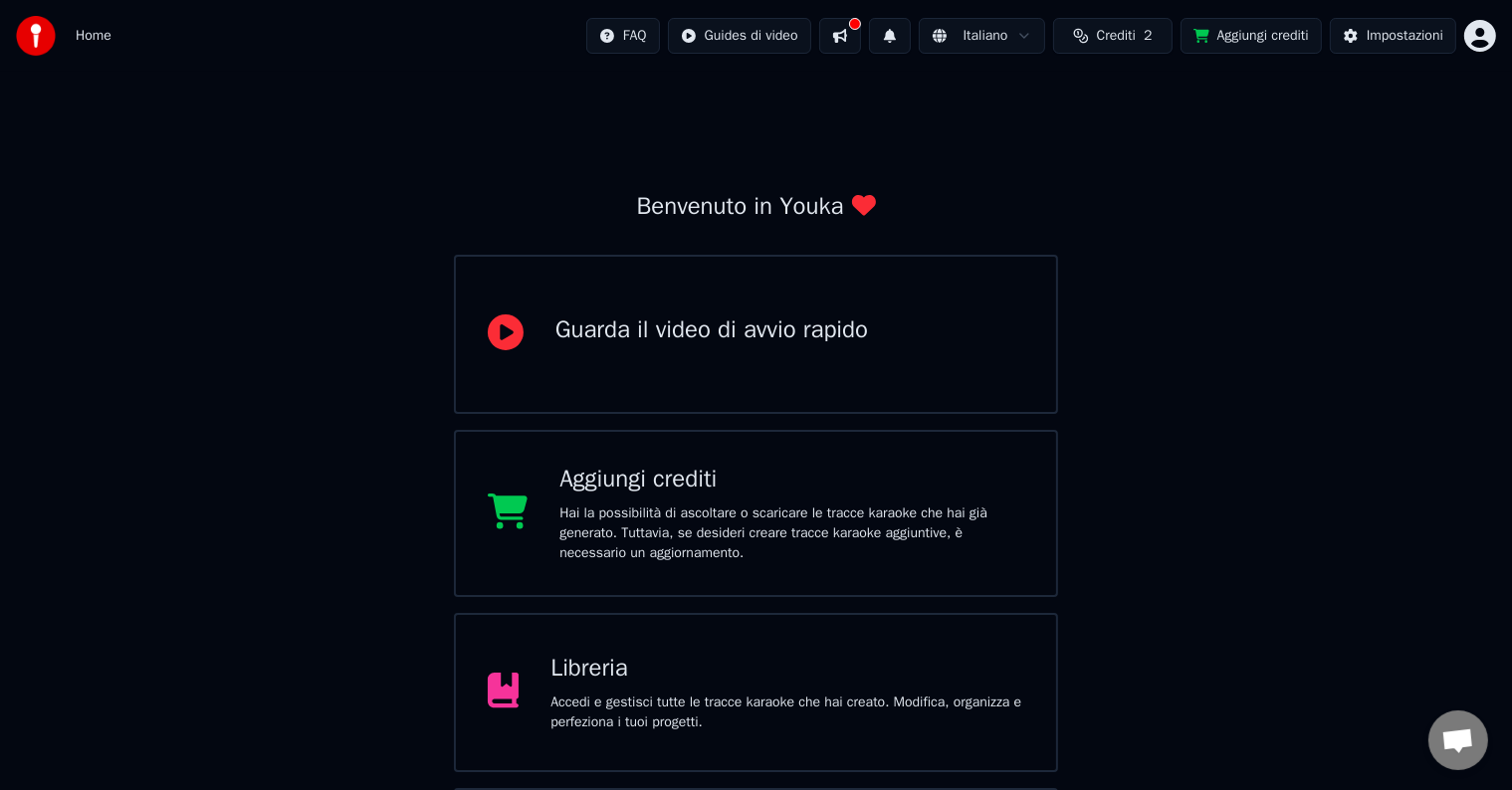 click on "Crediti 2" at bounding box center (1113, 36) 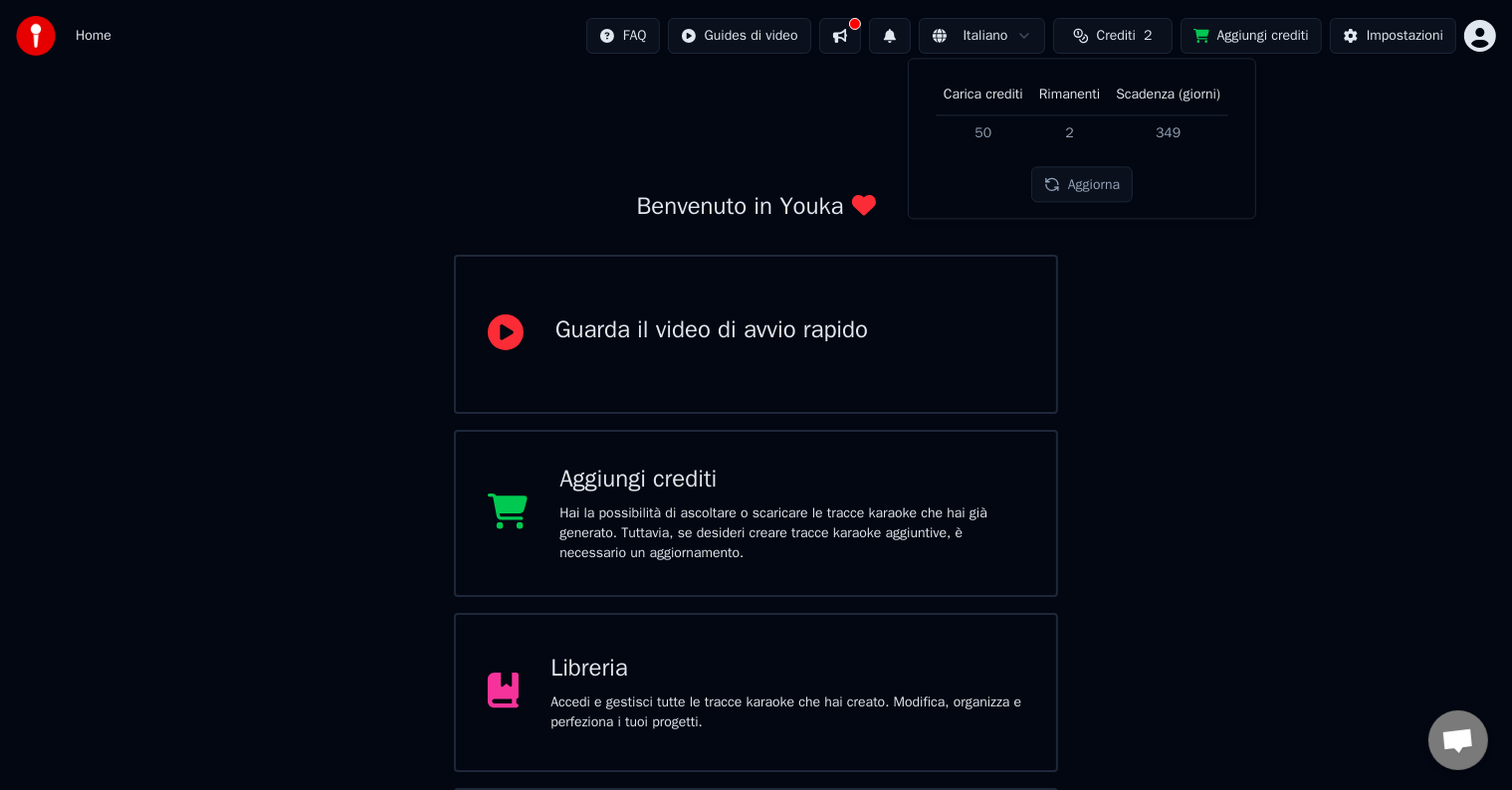 click on "Aggiorna" at bounding box center (1082, 185) 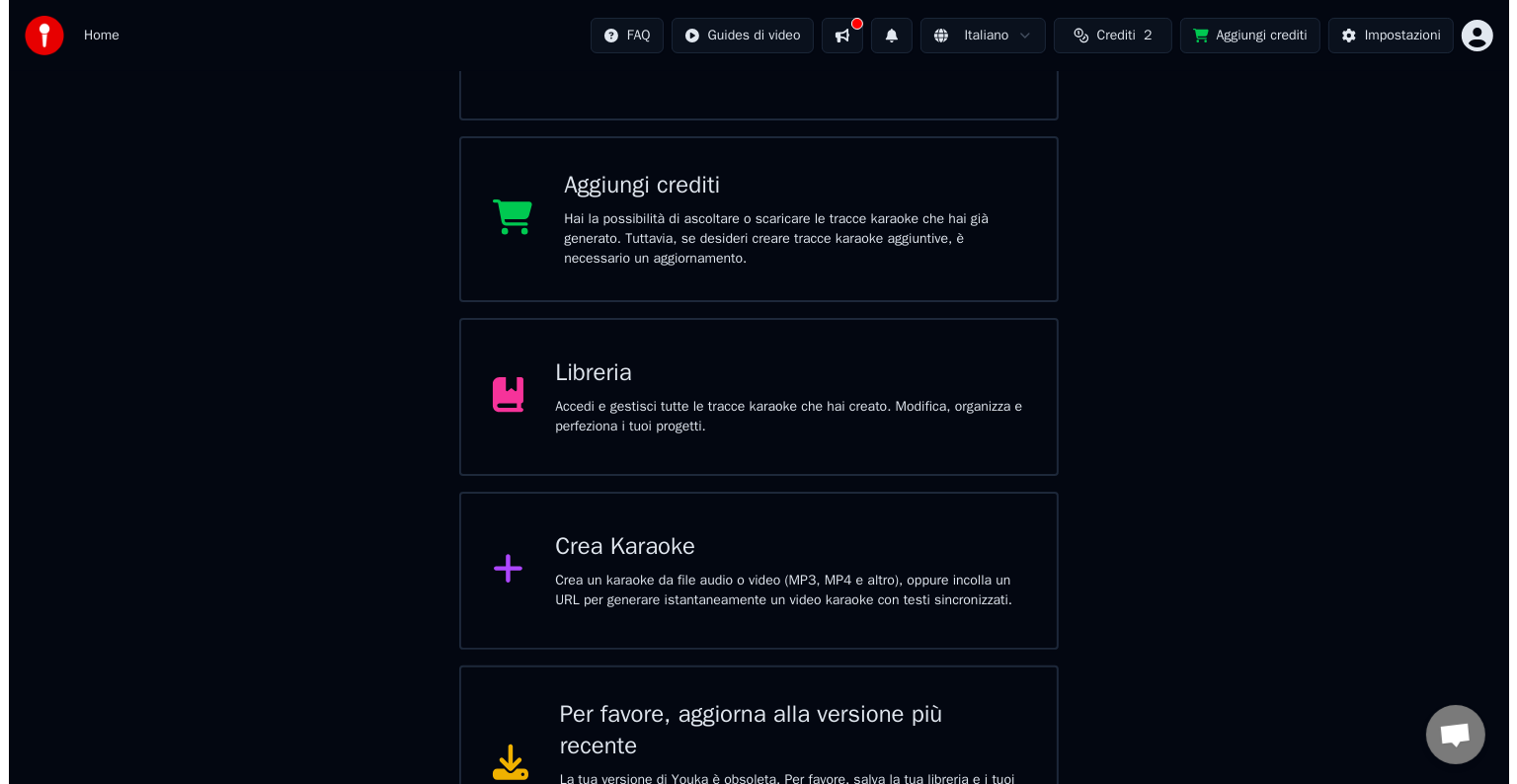 scroll, scrollTop: 296, scrollLeft: 0, axis: vertical 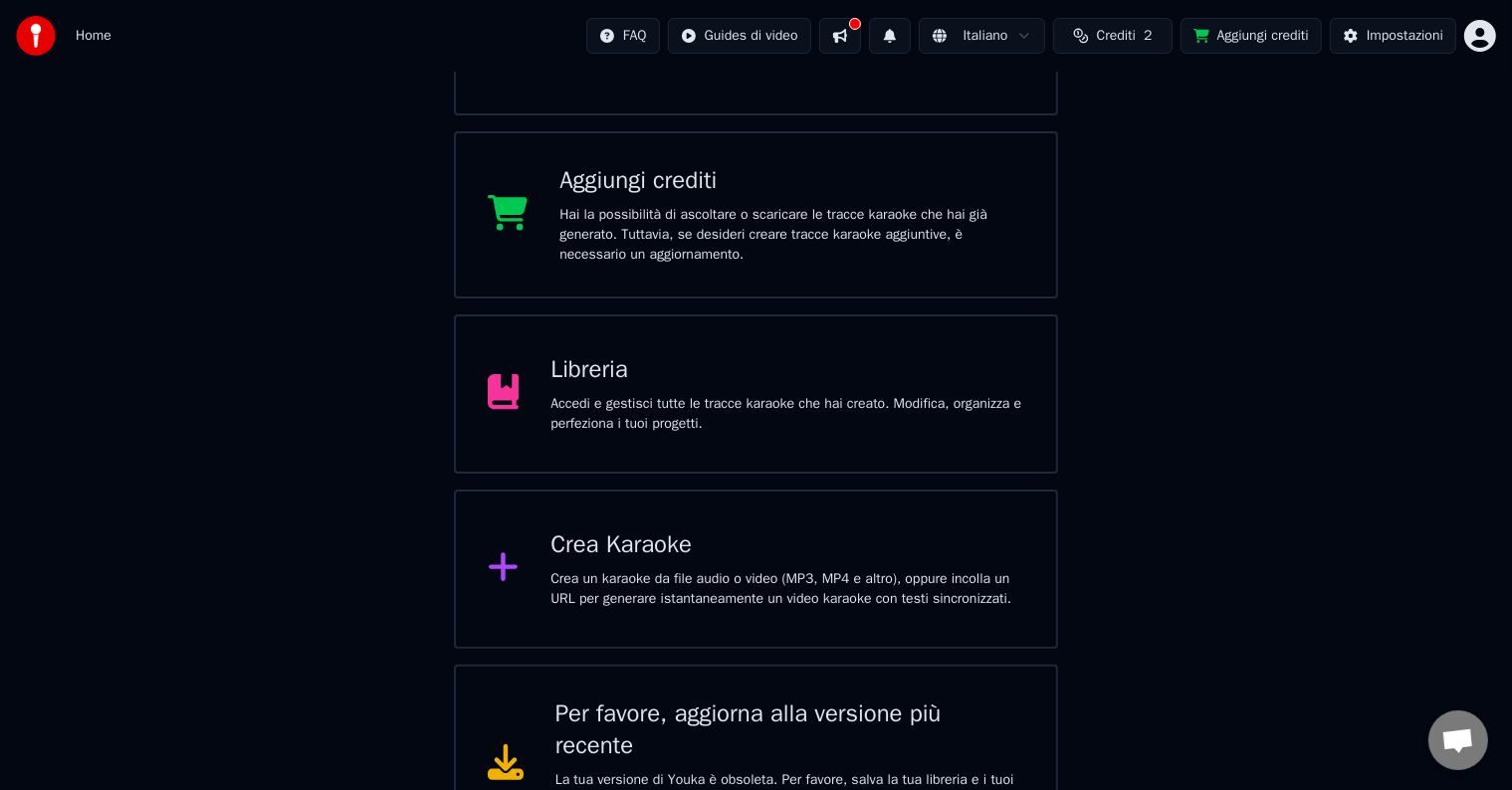 click on "Crea Karaoke" at bounding box center (787, 545) 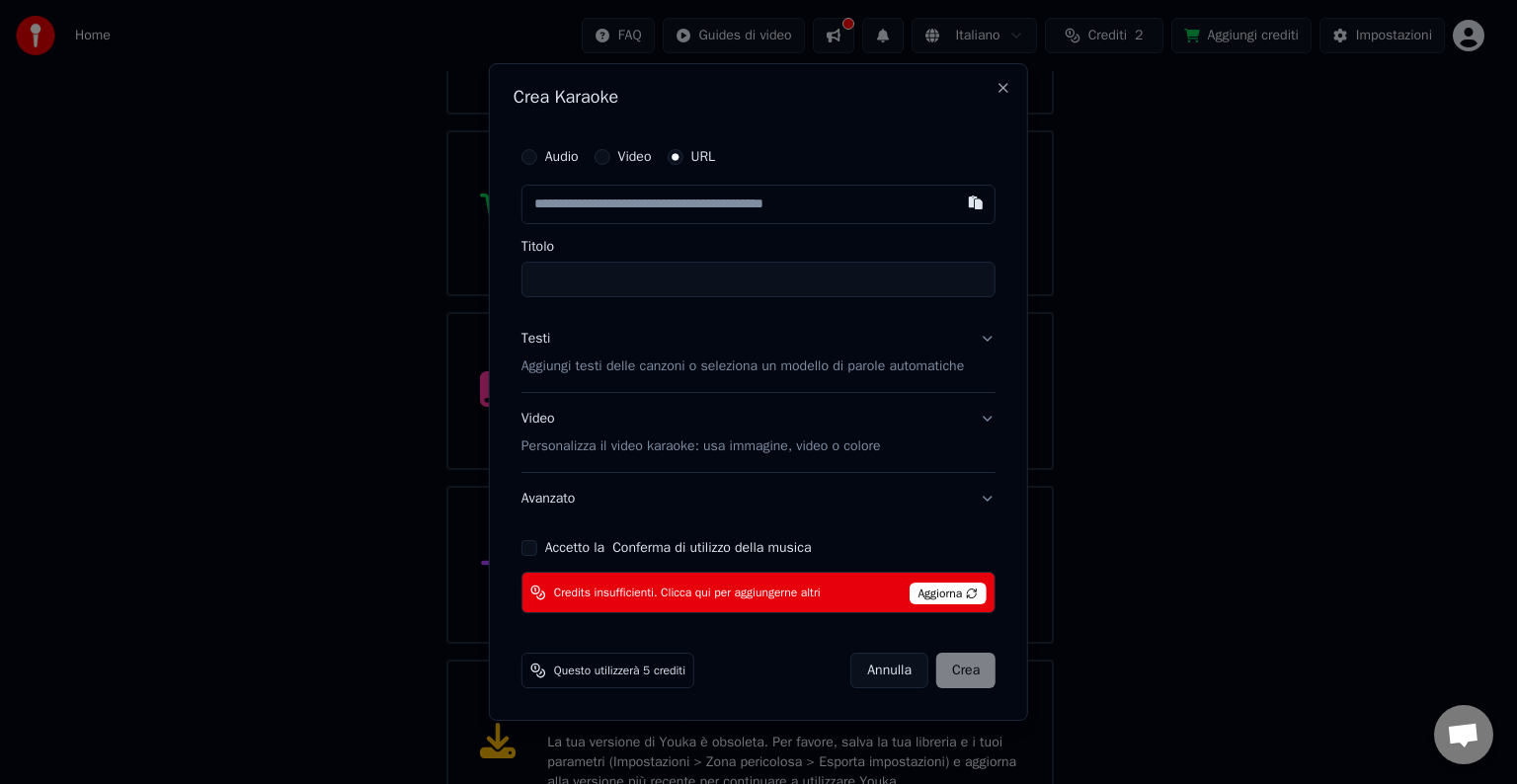 click at bounding box center [758, 204] 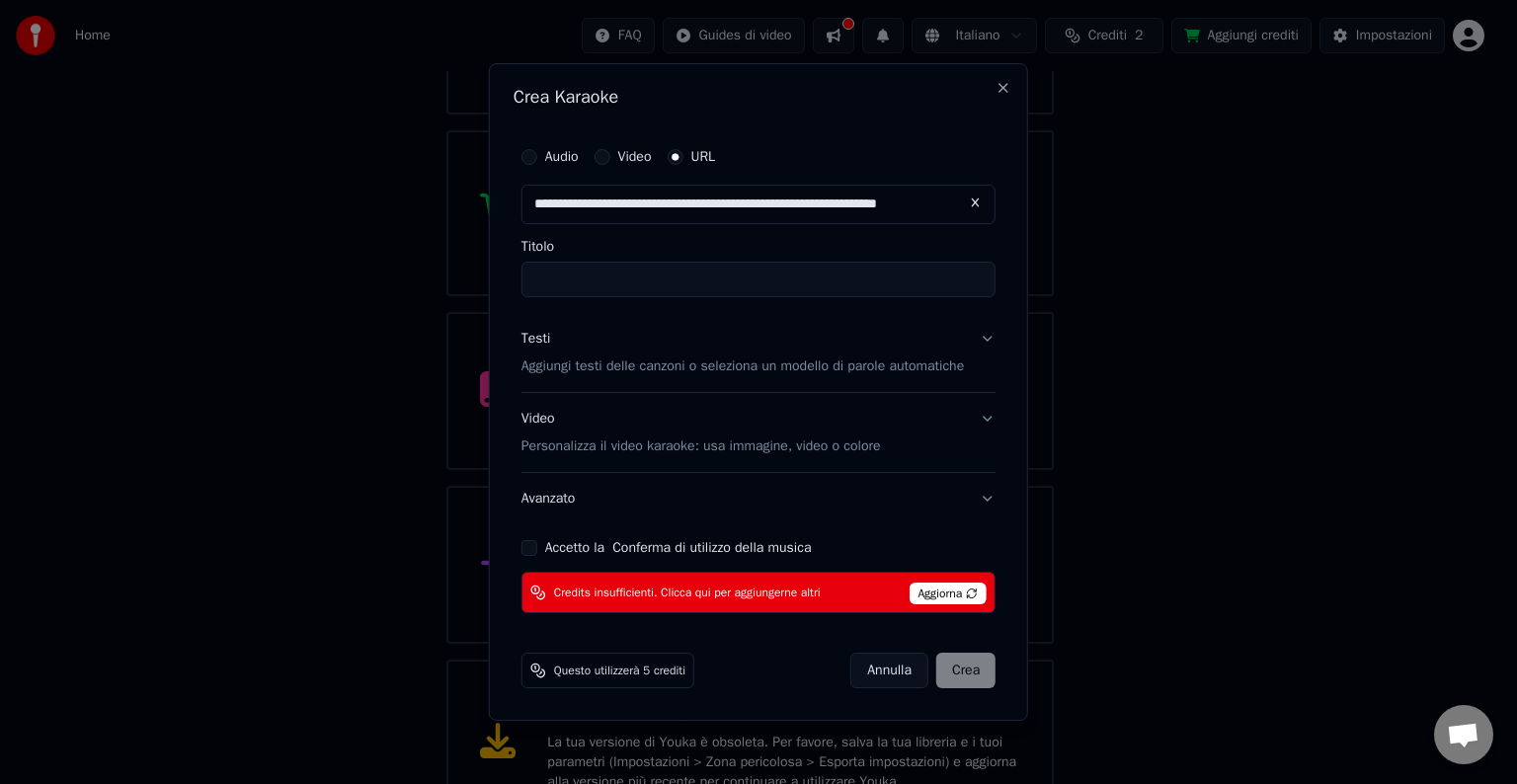 scroll, scrollTop: 0, scrollLeft: 16, axis: horizontal 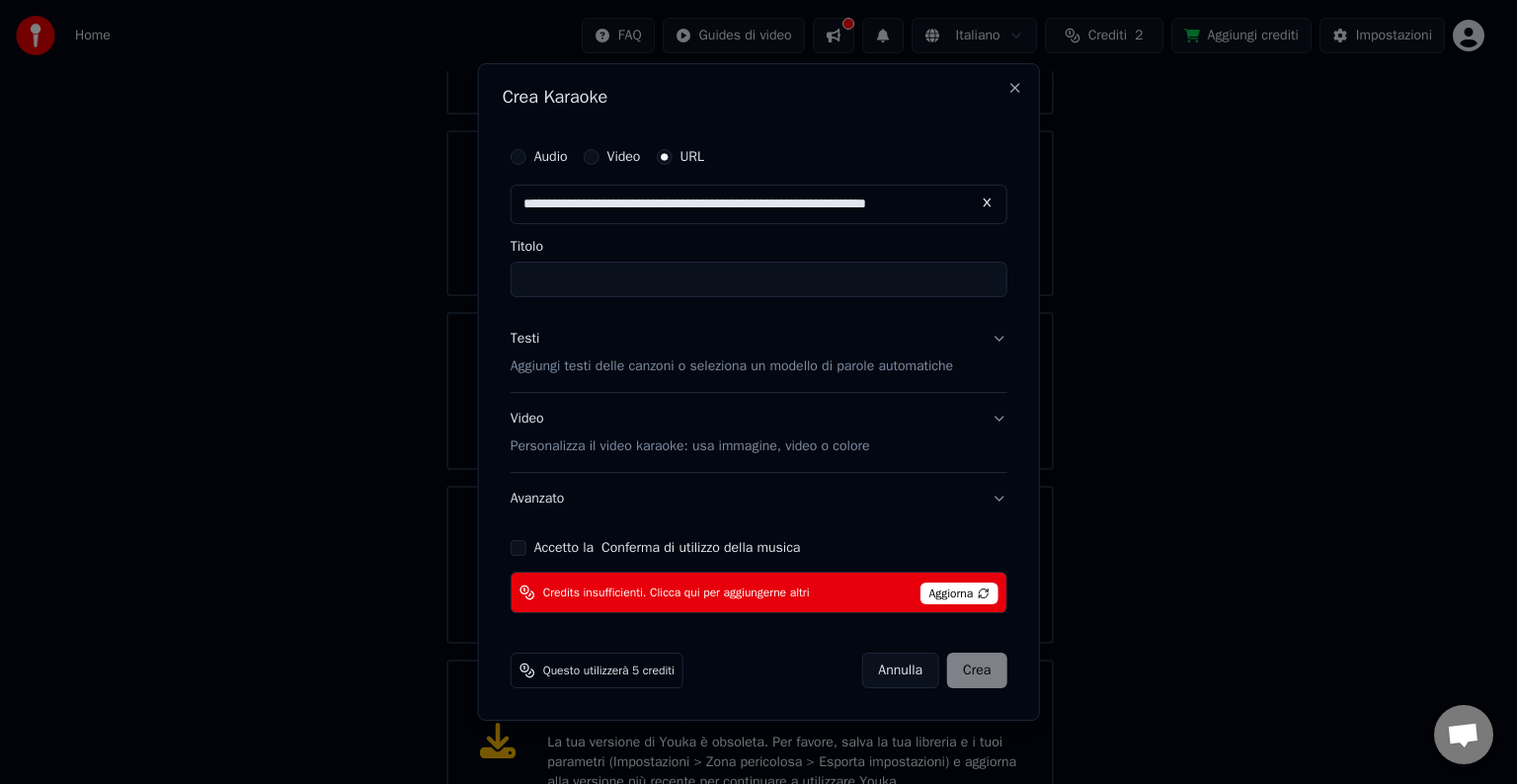 type on "**********" 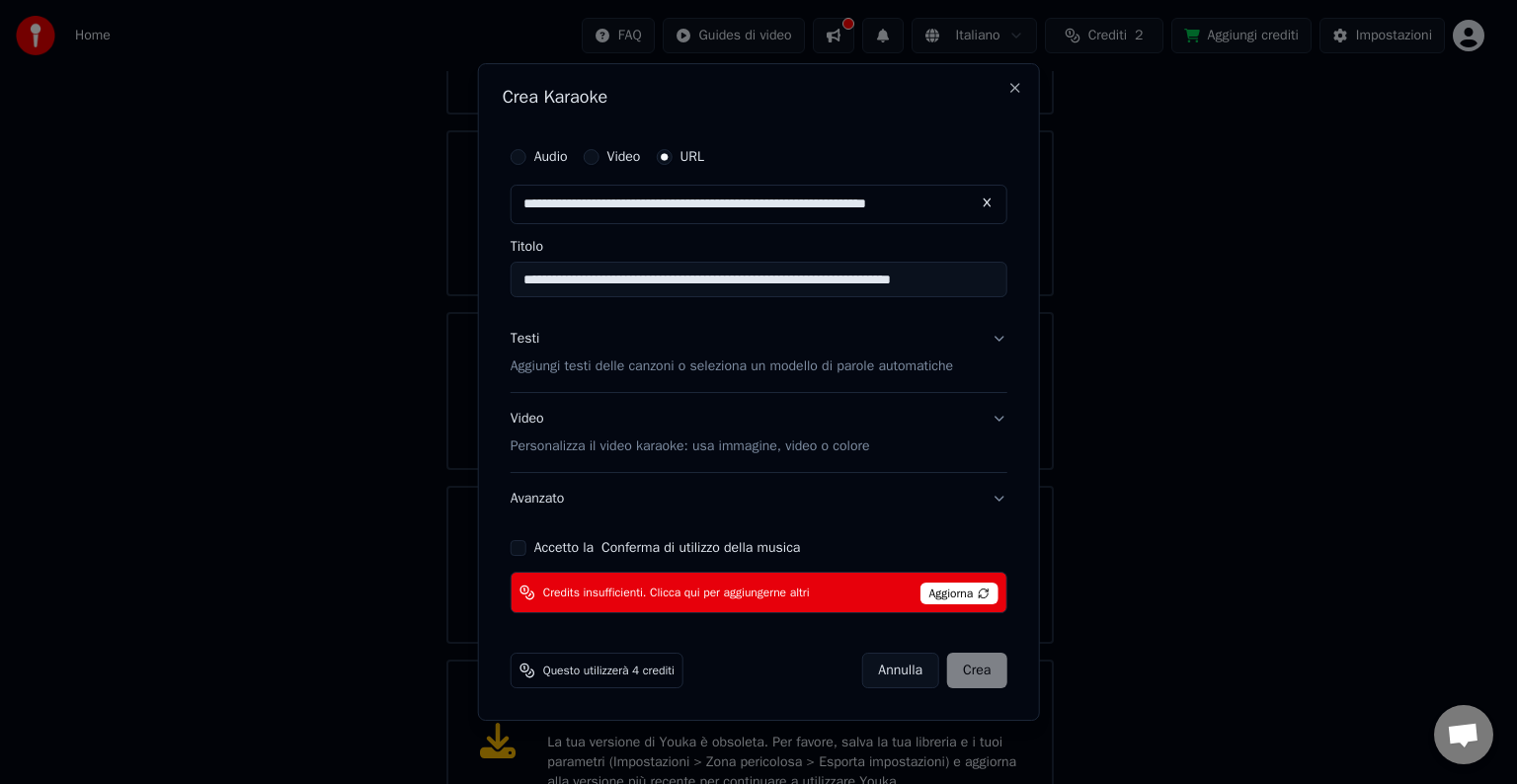 type on "**********" 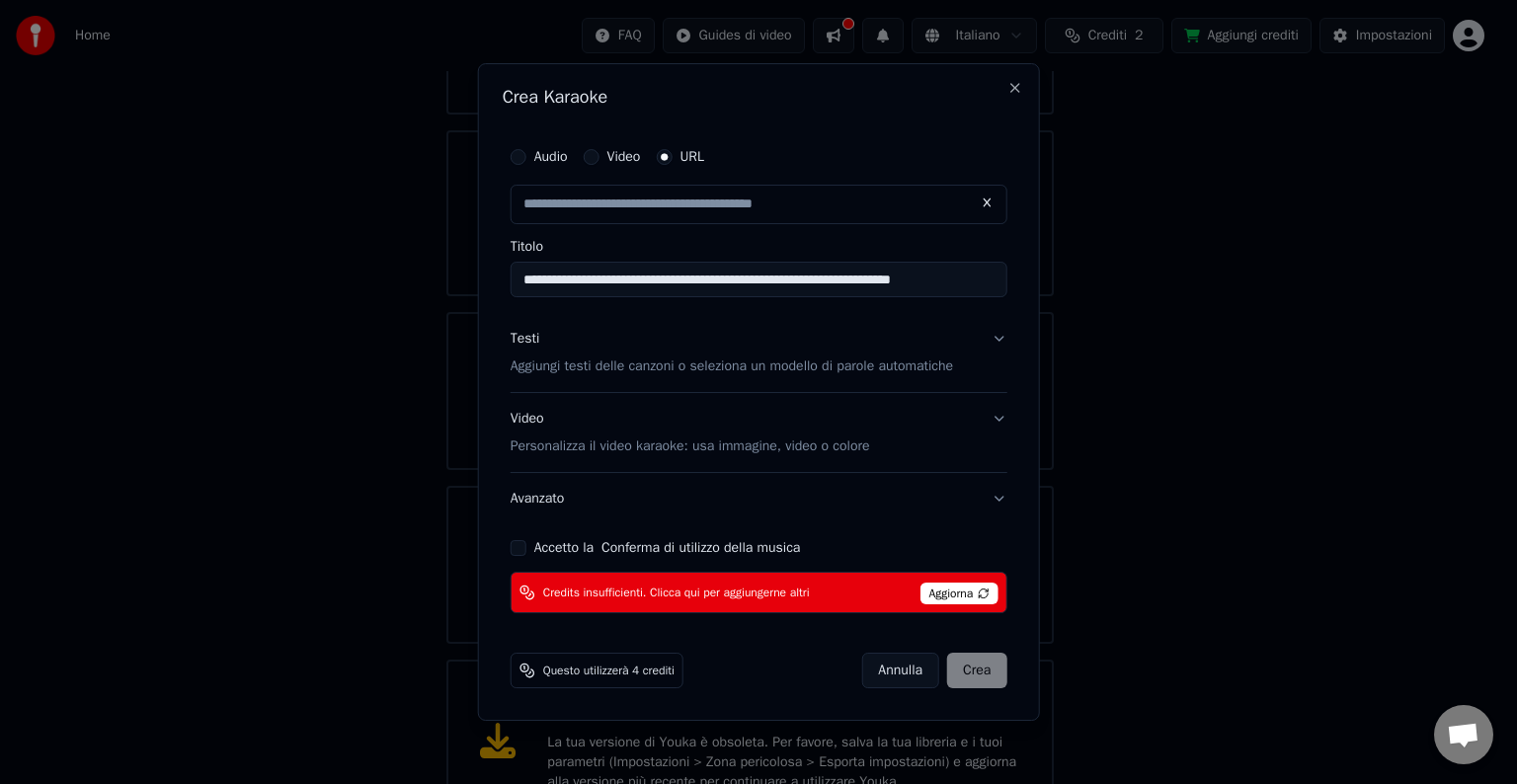 click on "Accetto la   Conferma di utilizzo della musica" at bounding box center [519, 548] 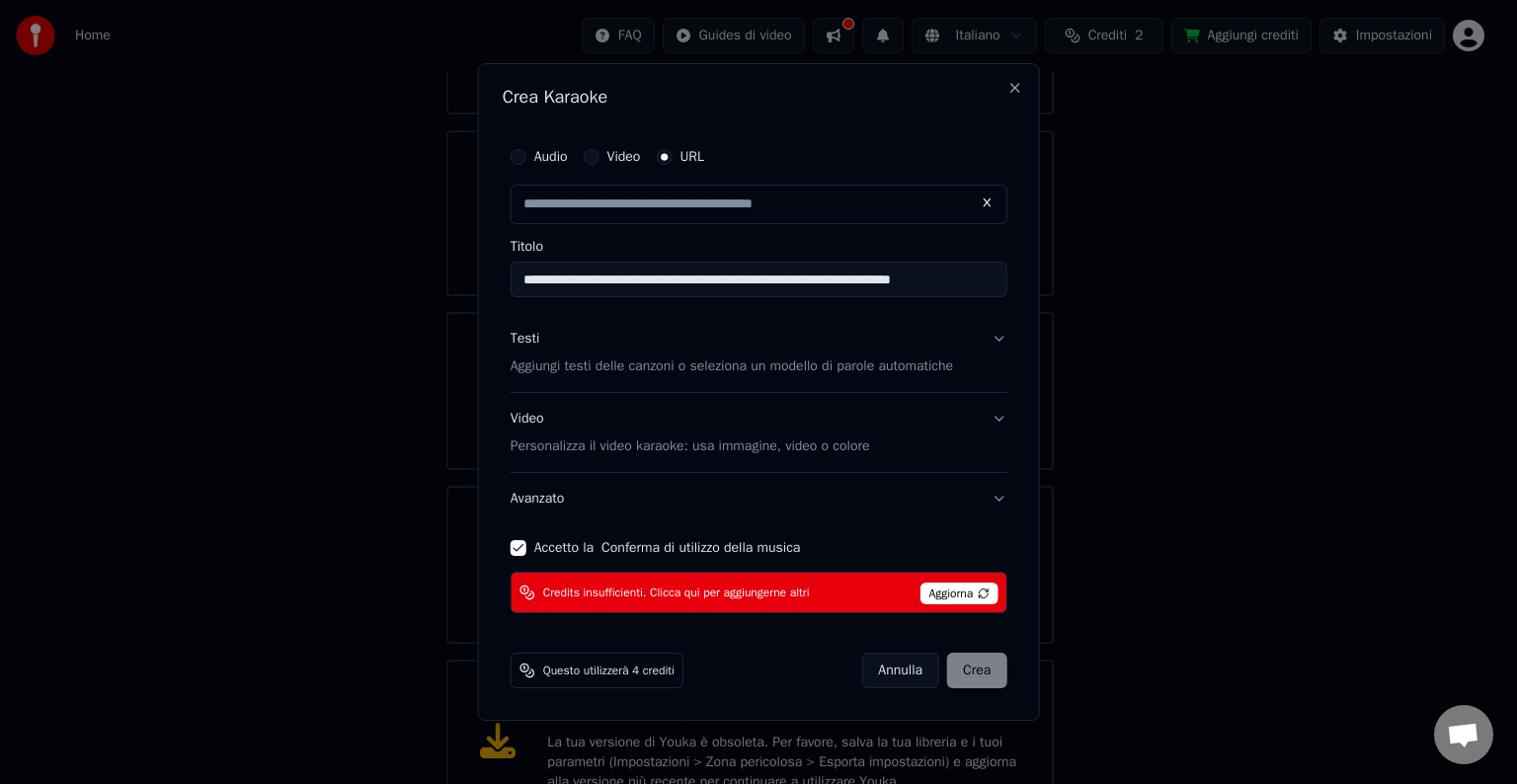 click on "Aggiorna" at bounding box center [958, 593] 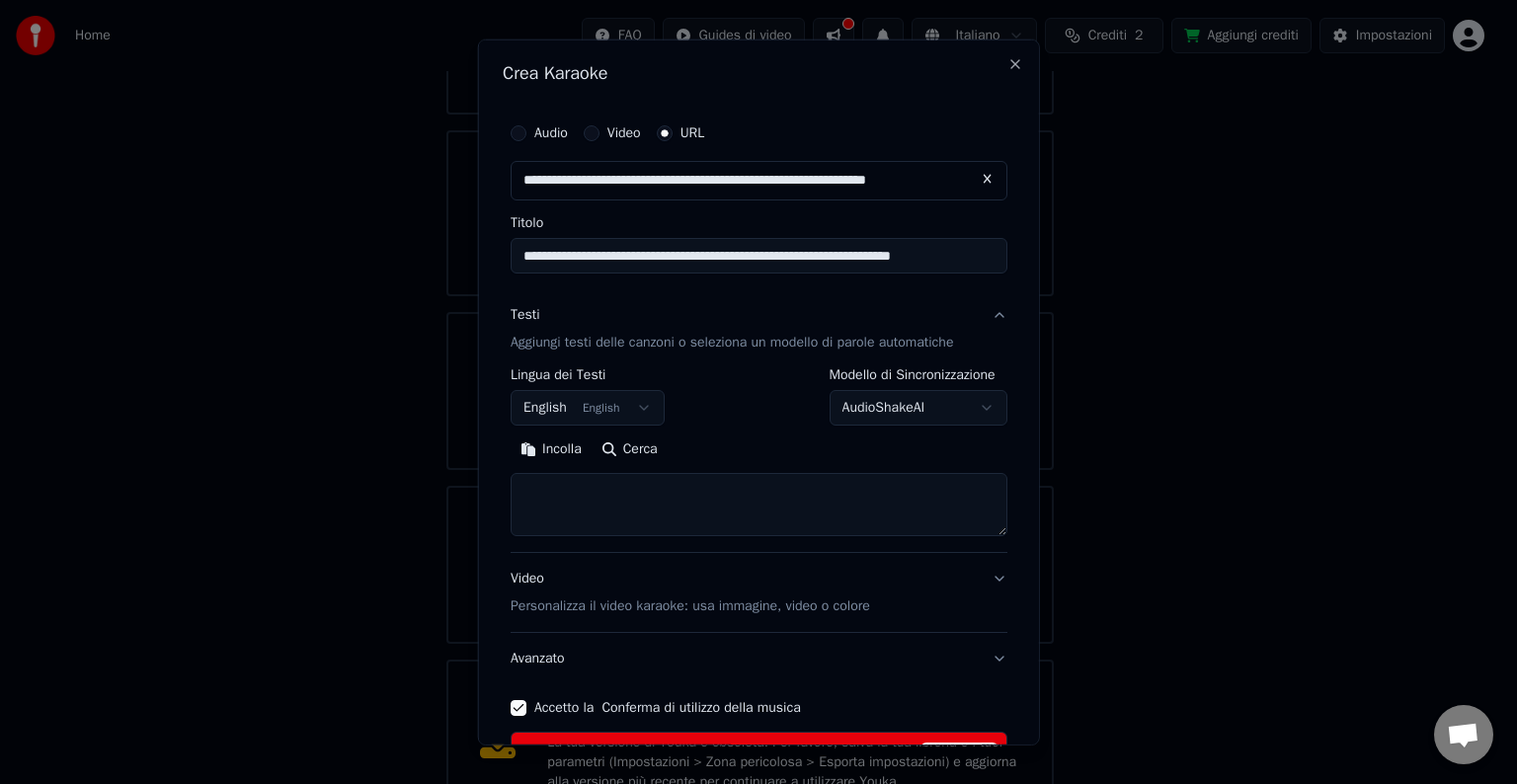 click at bounding box center [758, 505] 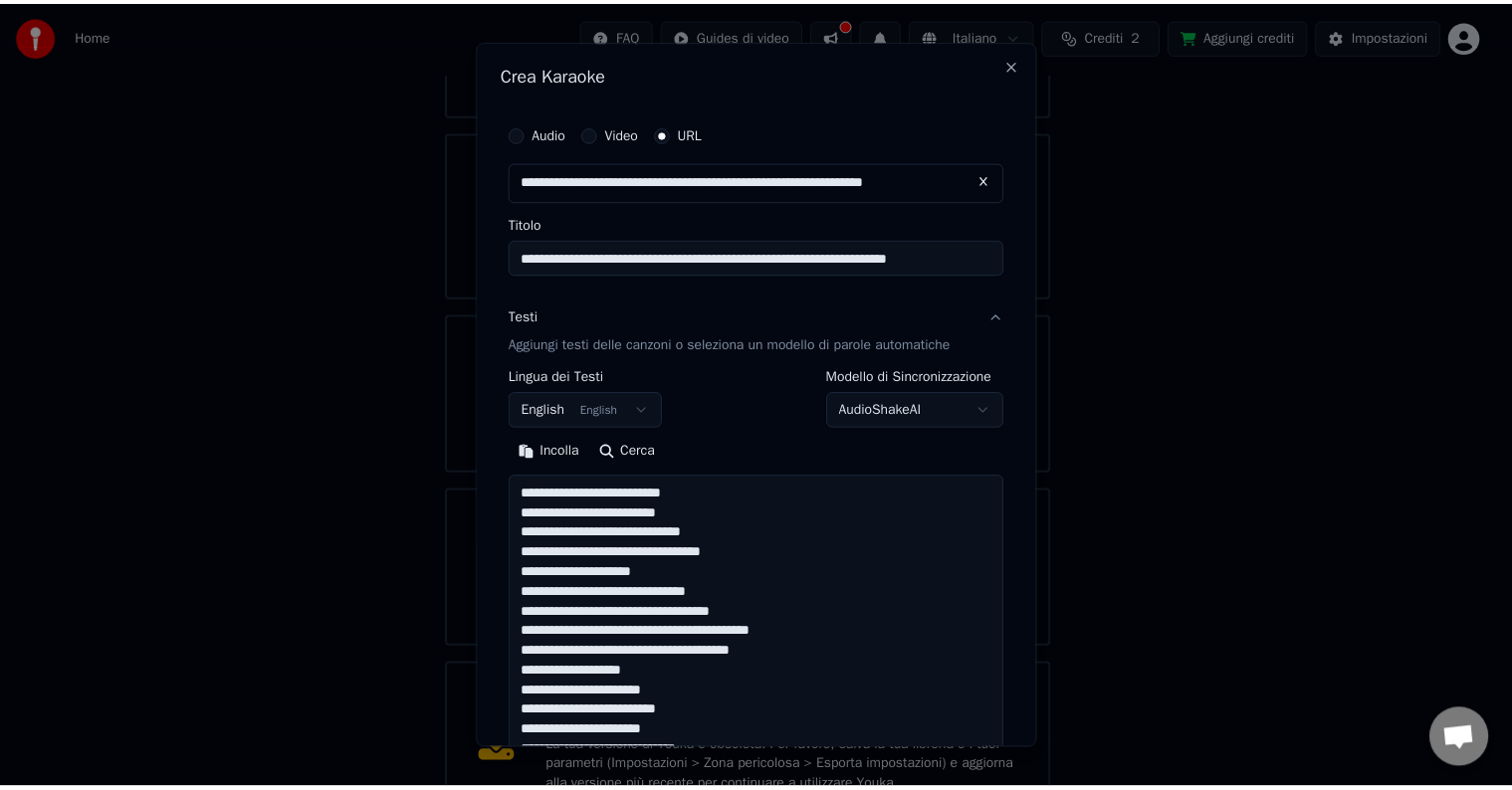 scroll, scrollTop: 422, scrollLeft: 0, axis: vertical 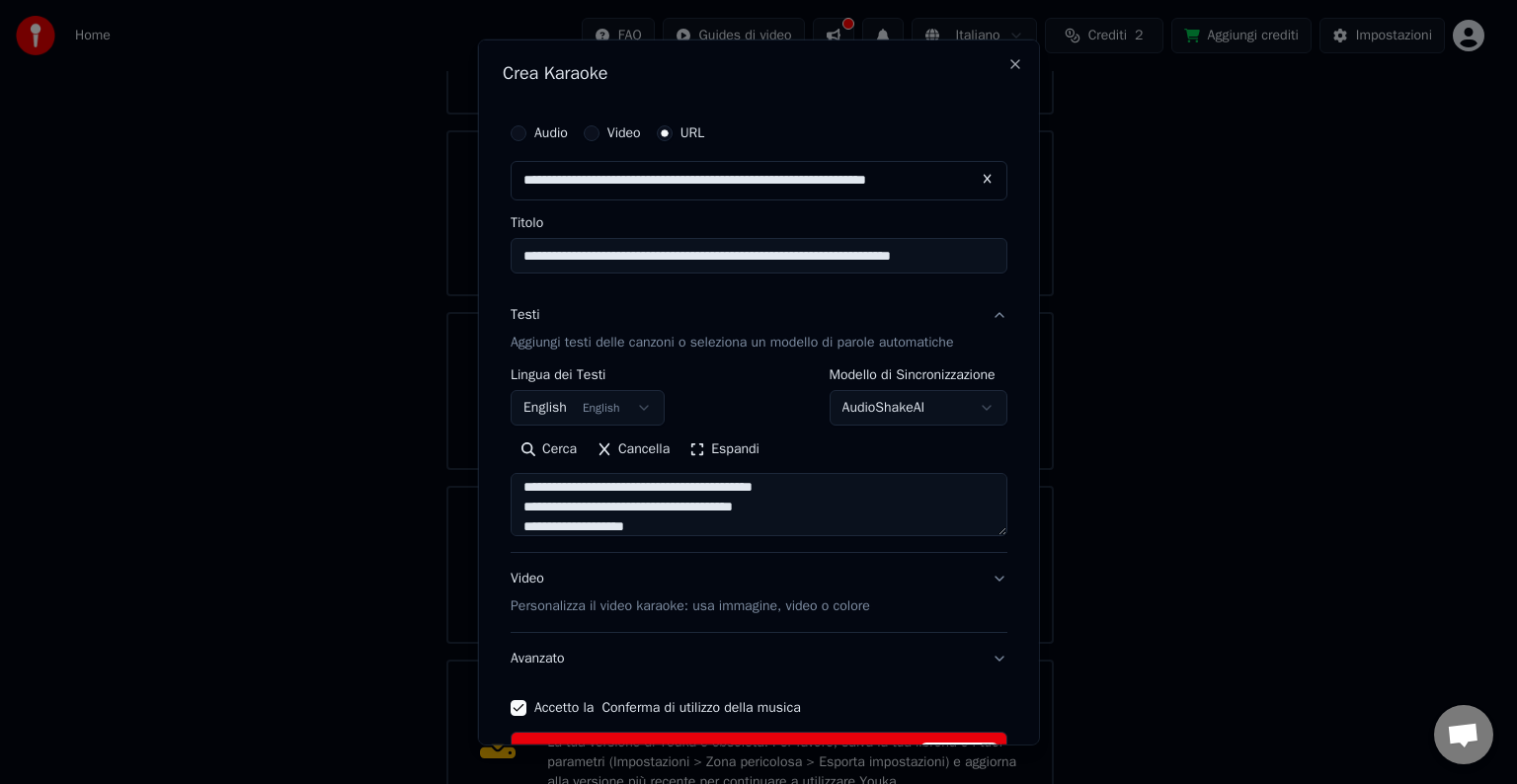 type on "**********" 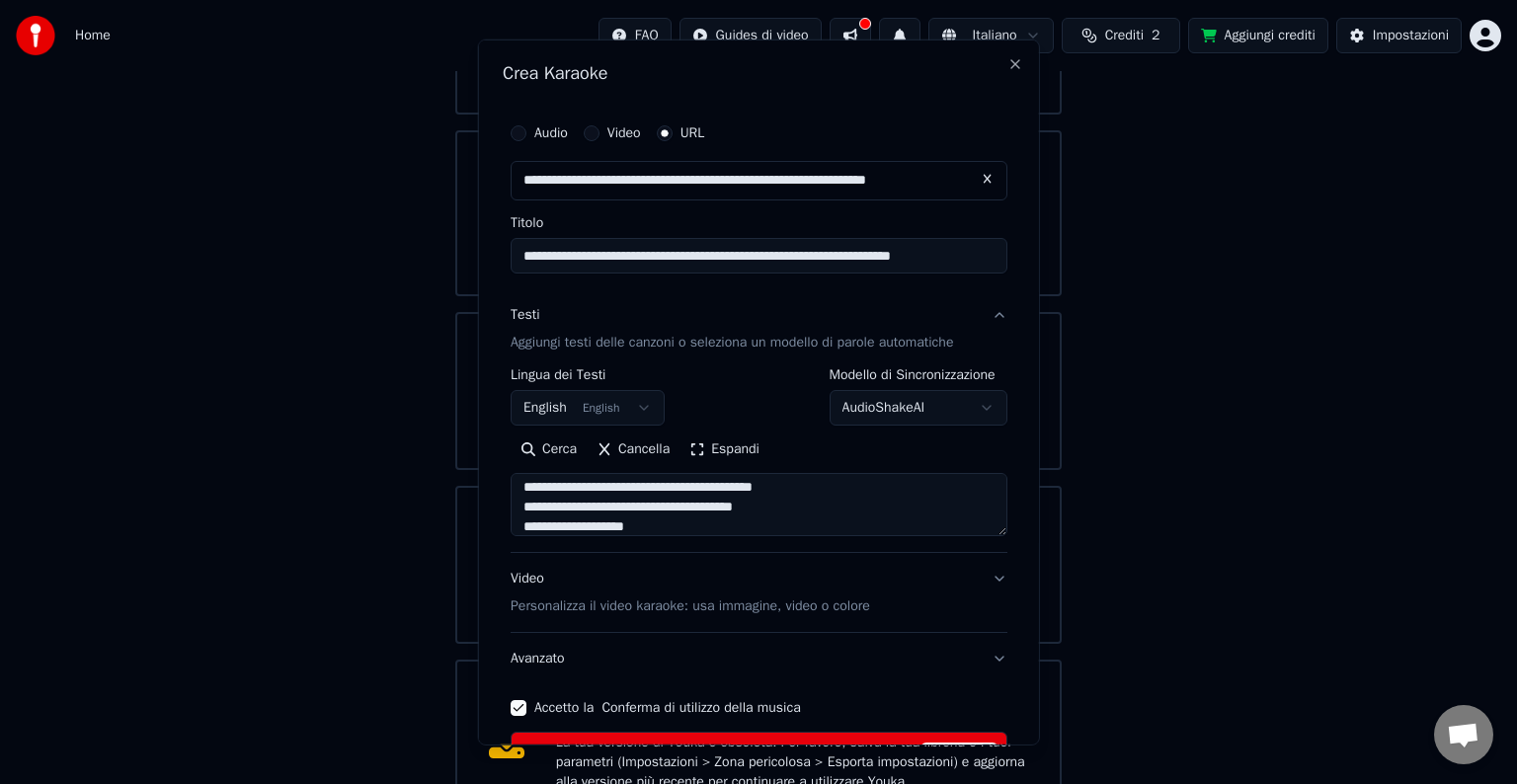 type 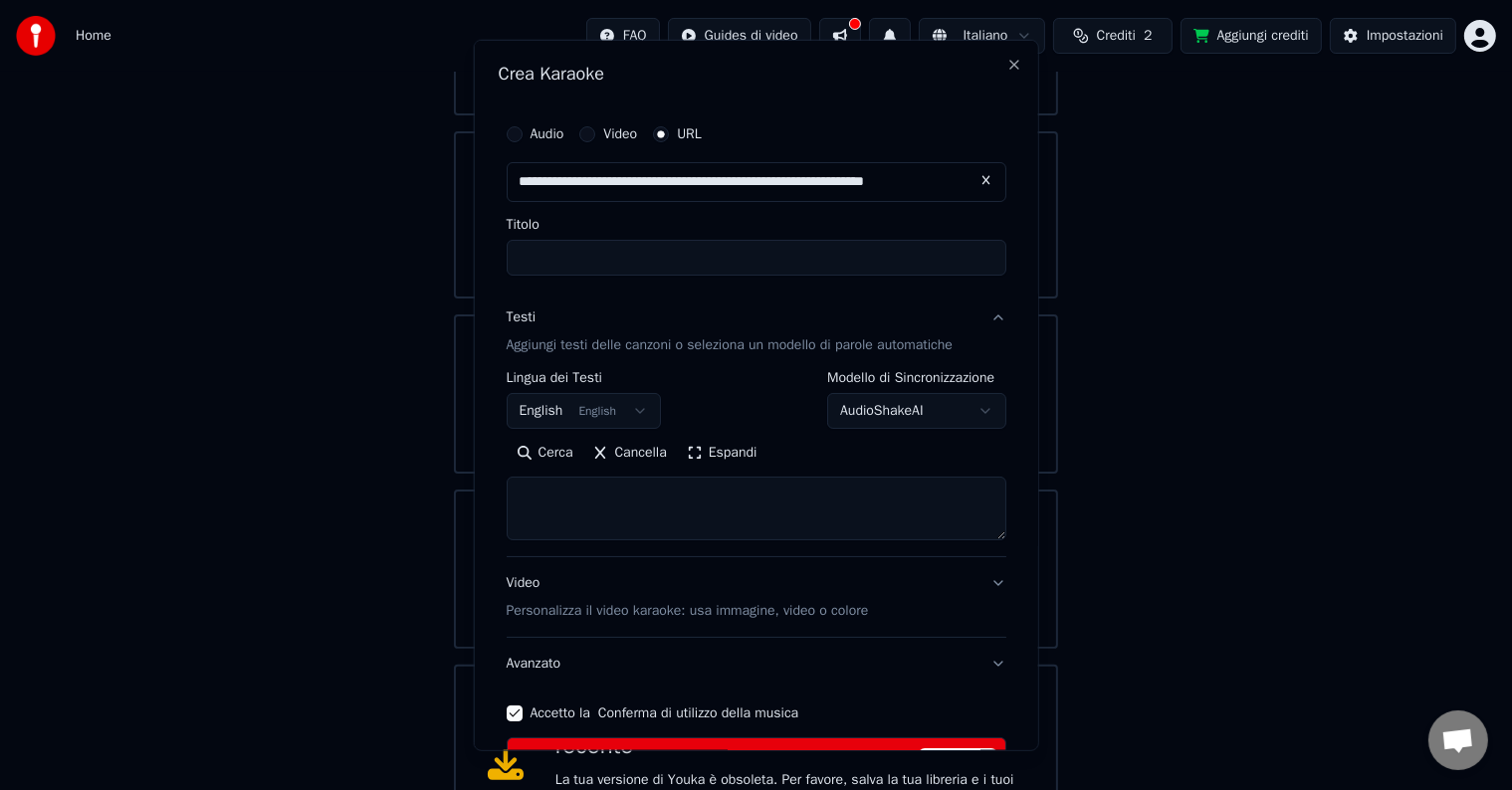 scroll, scrollTop: 0, scrollLeft: 0, axis: both 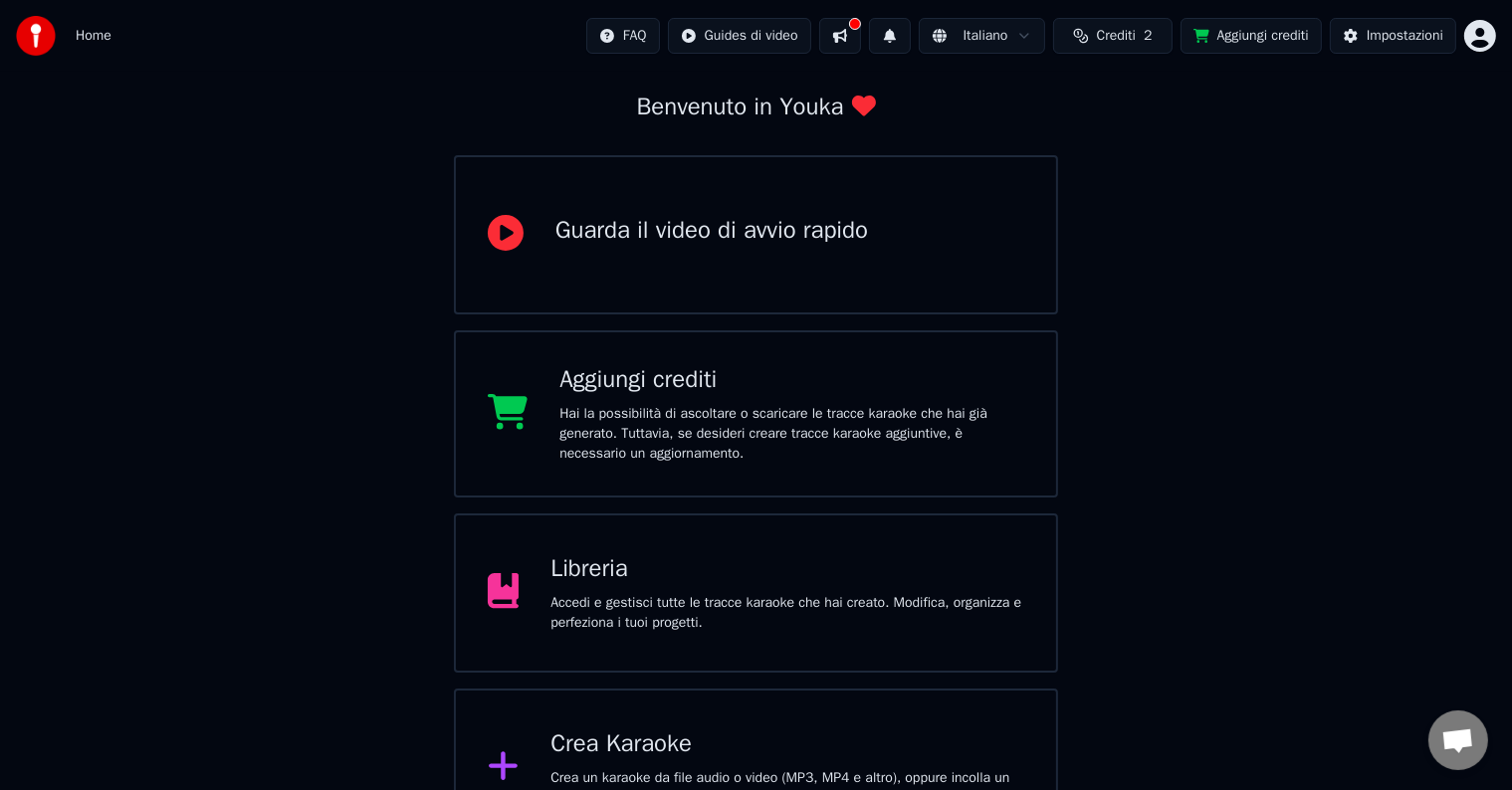 click on "Crea Karaoke" at bounding box center (787, 744) 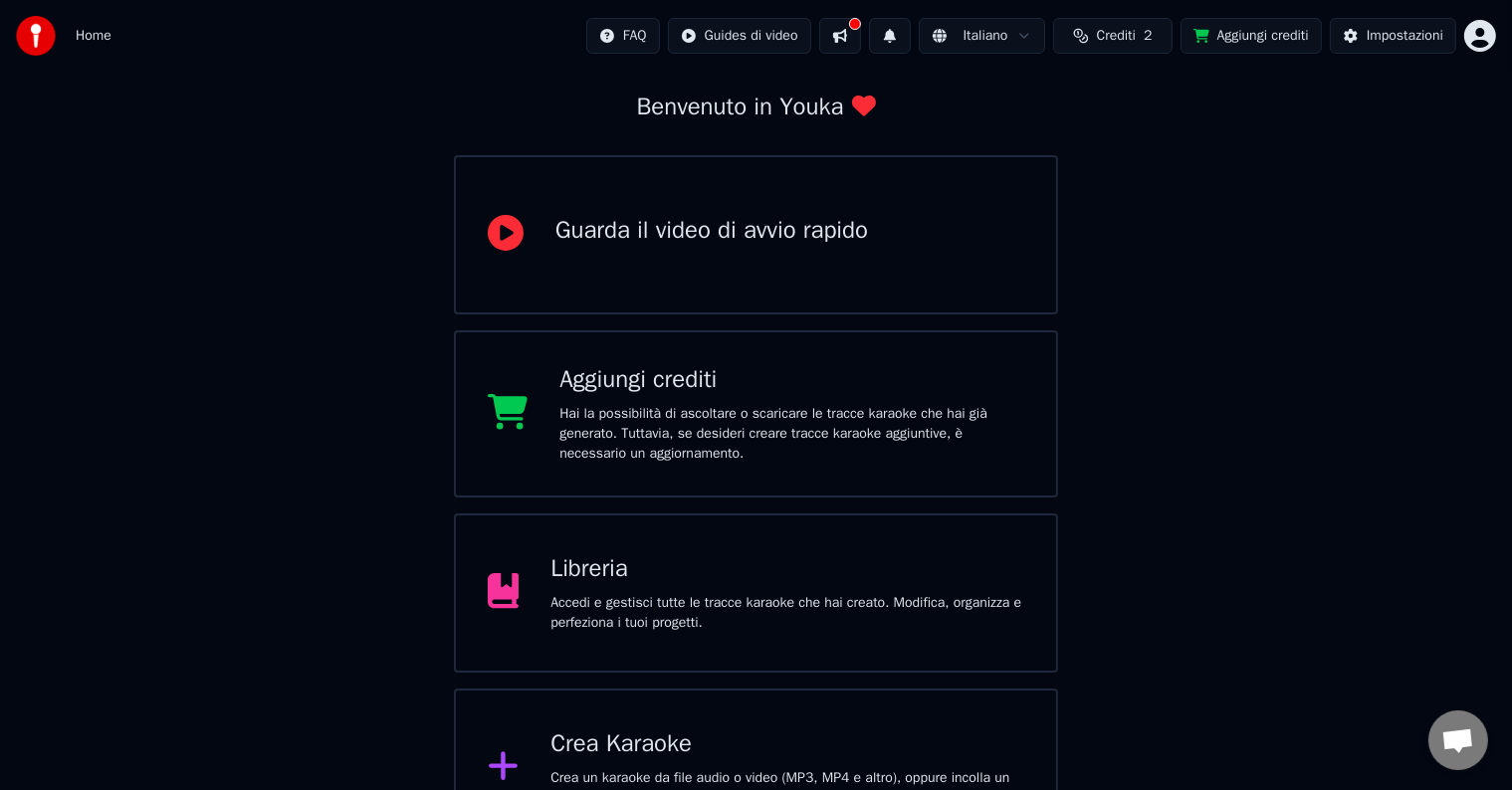 click on "Crediti" at bounding box center (1116, 36) 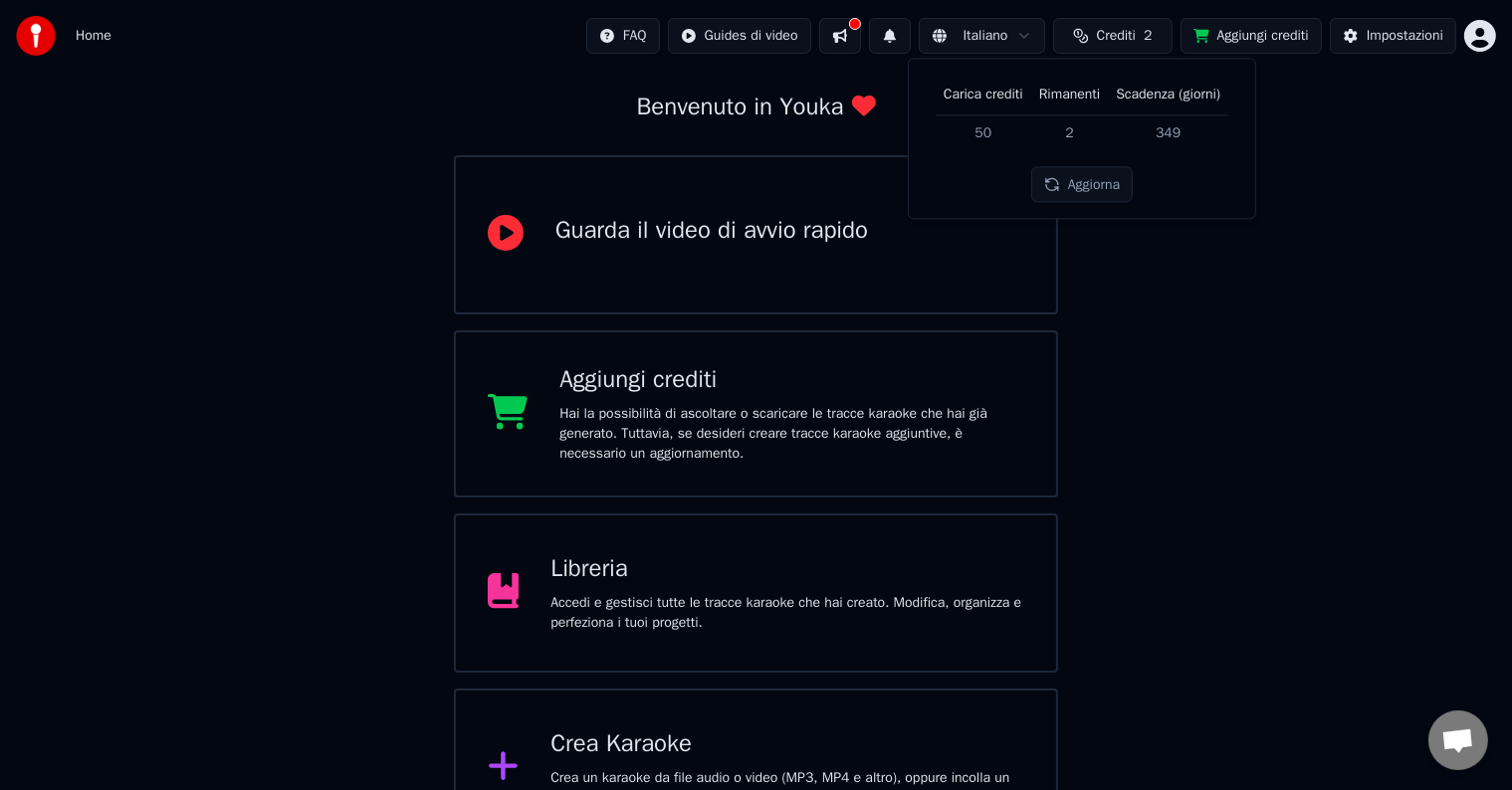 click on "Aggiorna" at bounding box center (1082, 185) 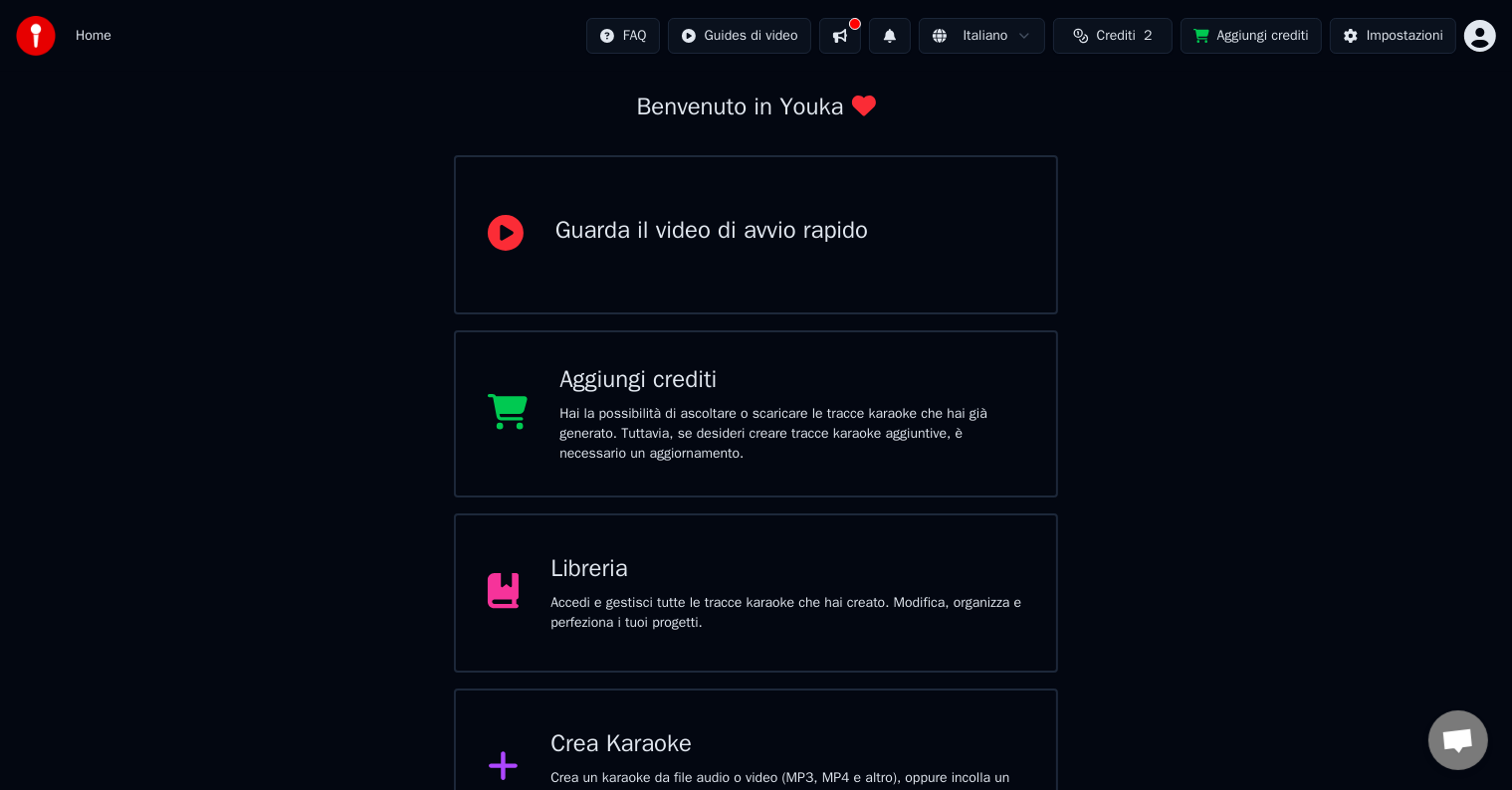 click on "Crediti" at bounding box center [1116, 36] 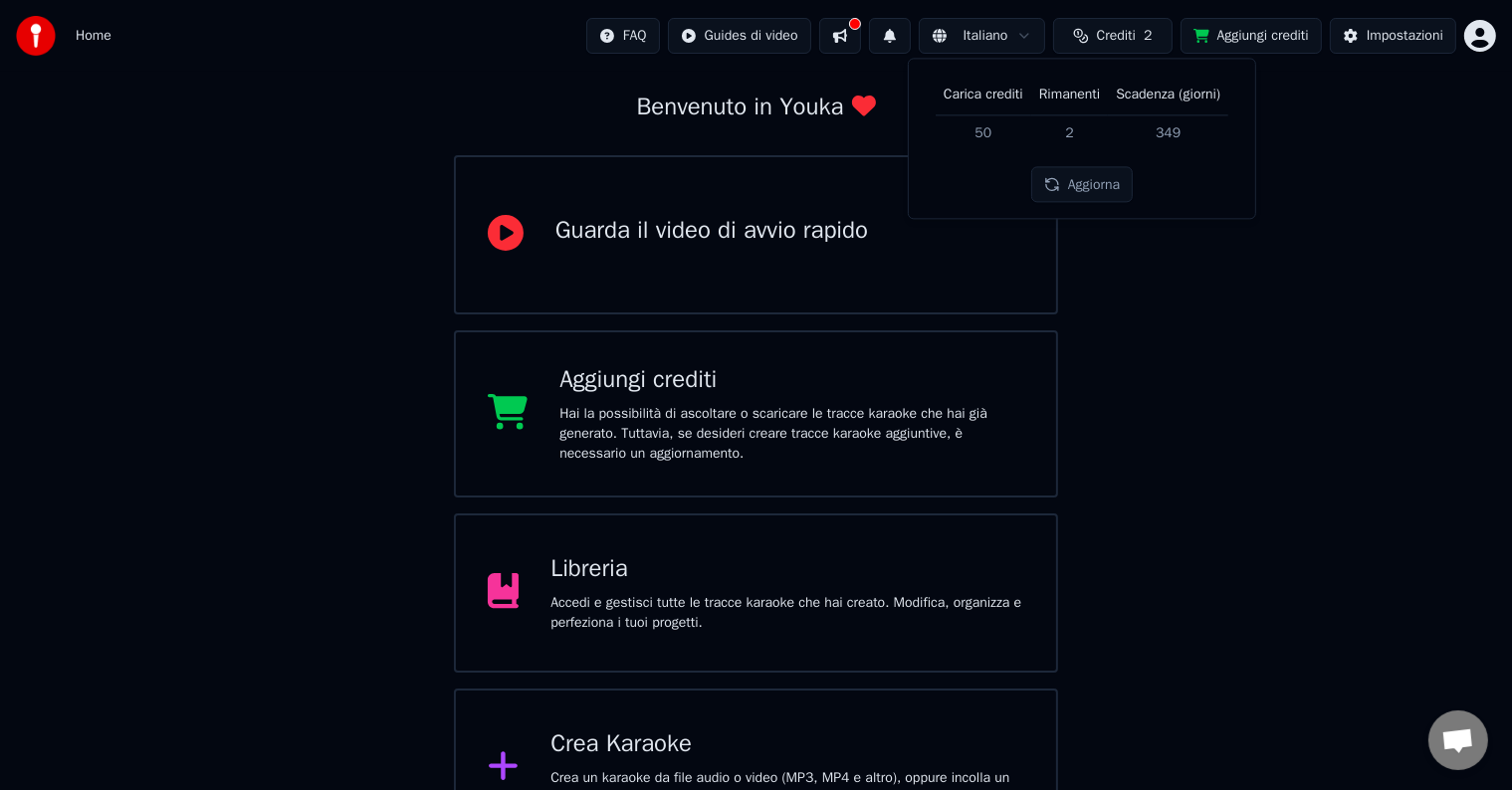 click on "Aggiorna" at bounding box center [1082, 185] 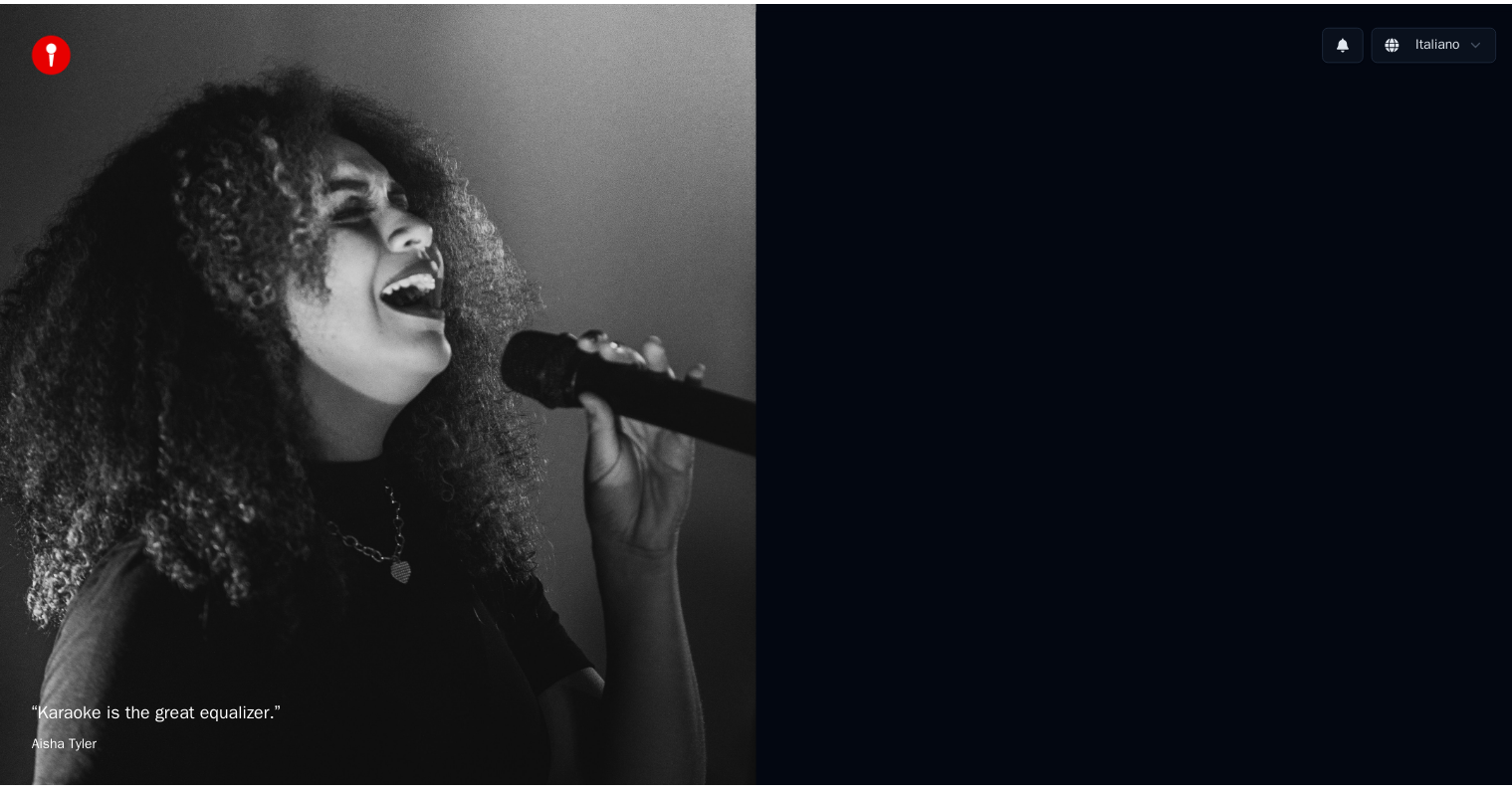 scroll, scrollTop: 0, scrollLeft: 0, axis: both 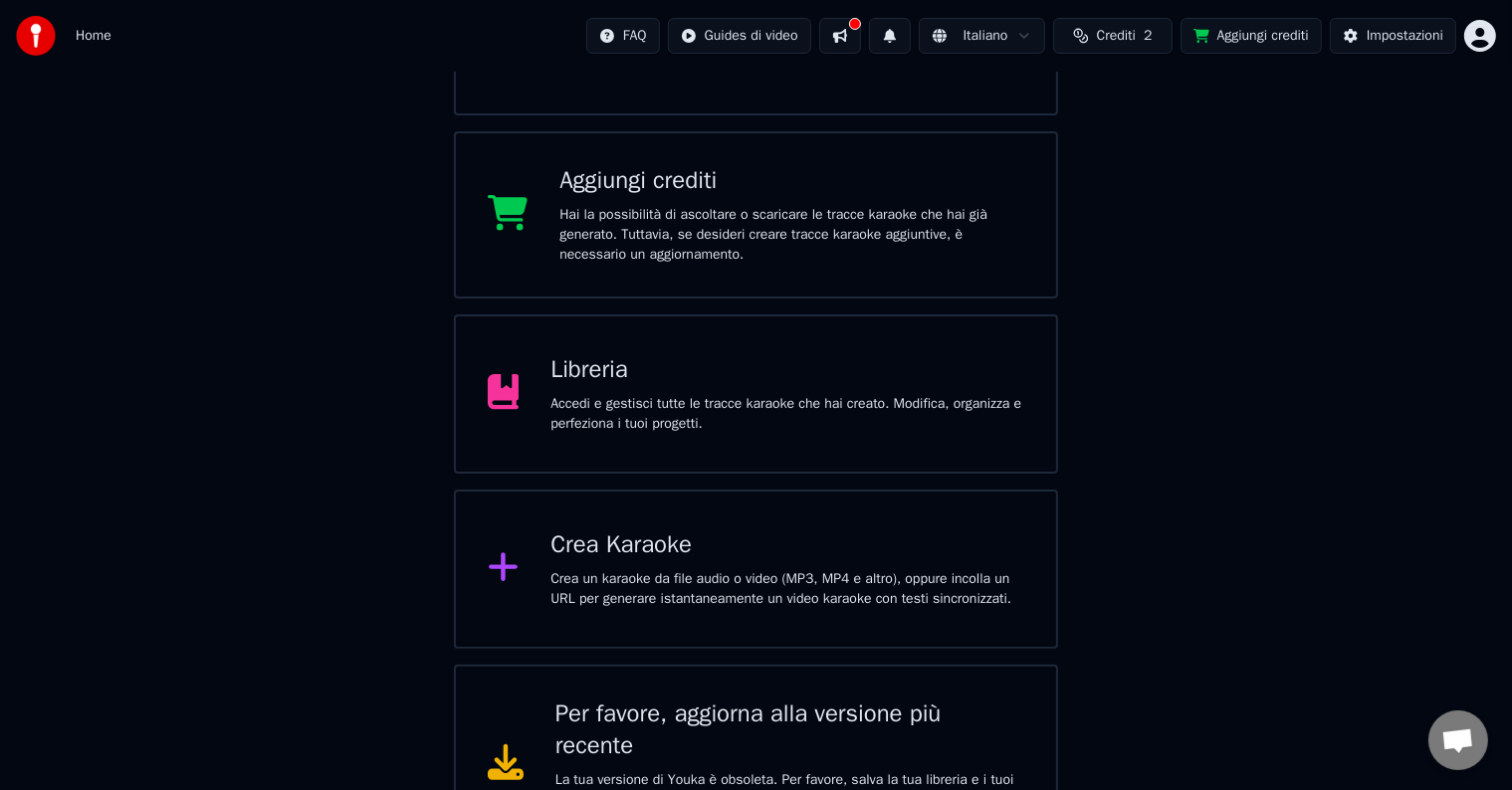click on "Crea Karaoke" at bounding box center [787, 545] 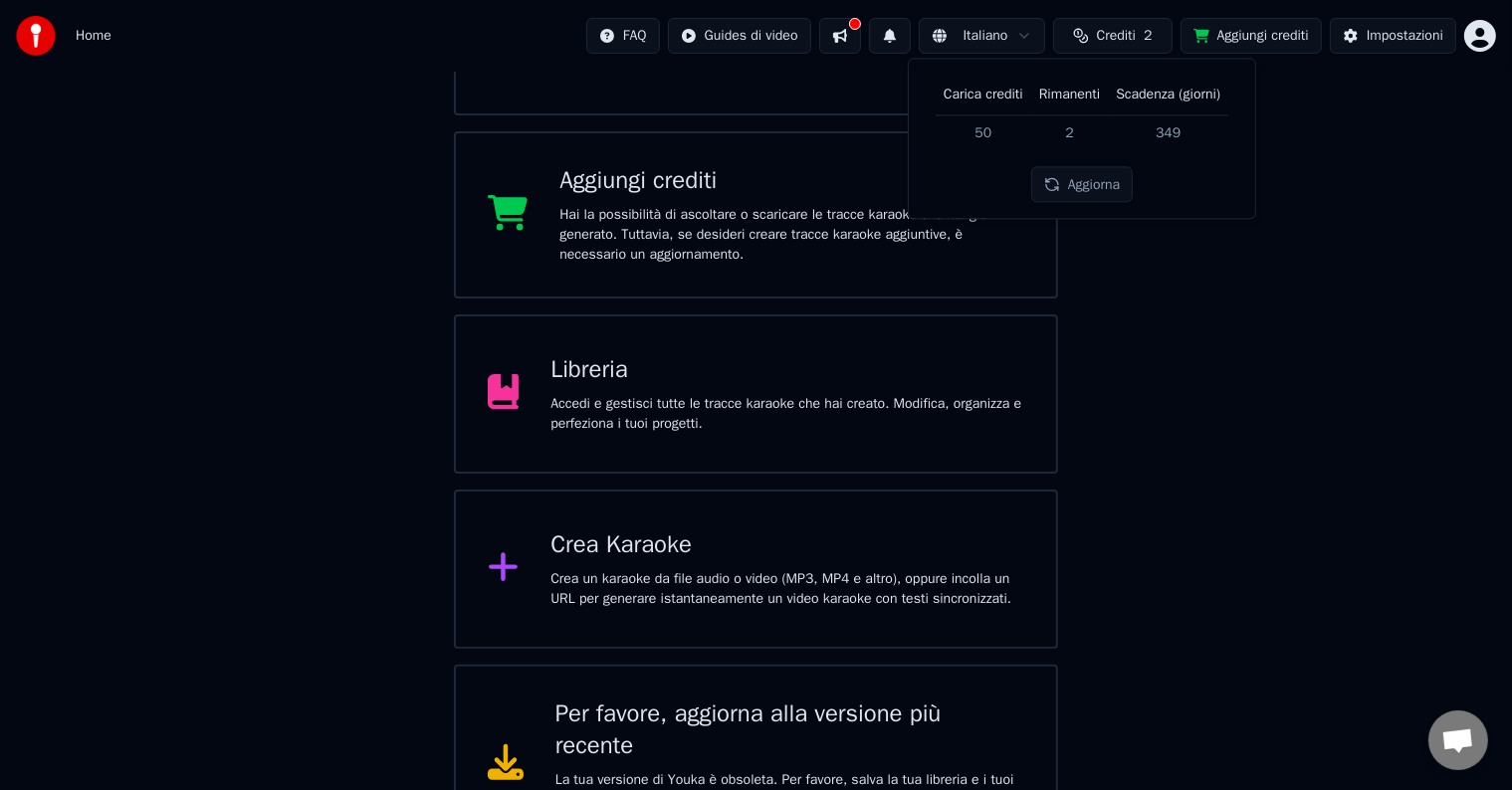 click on "Aggiorna" at bounding box center [1082, 185] 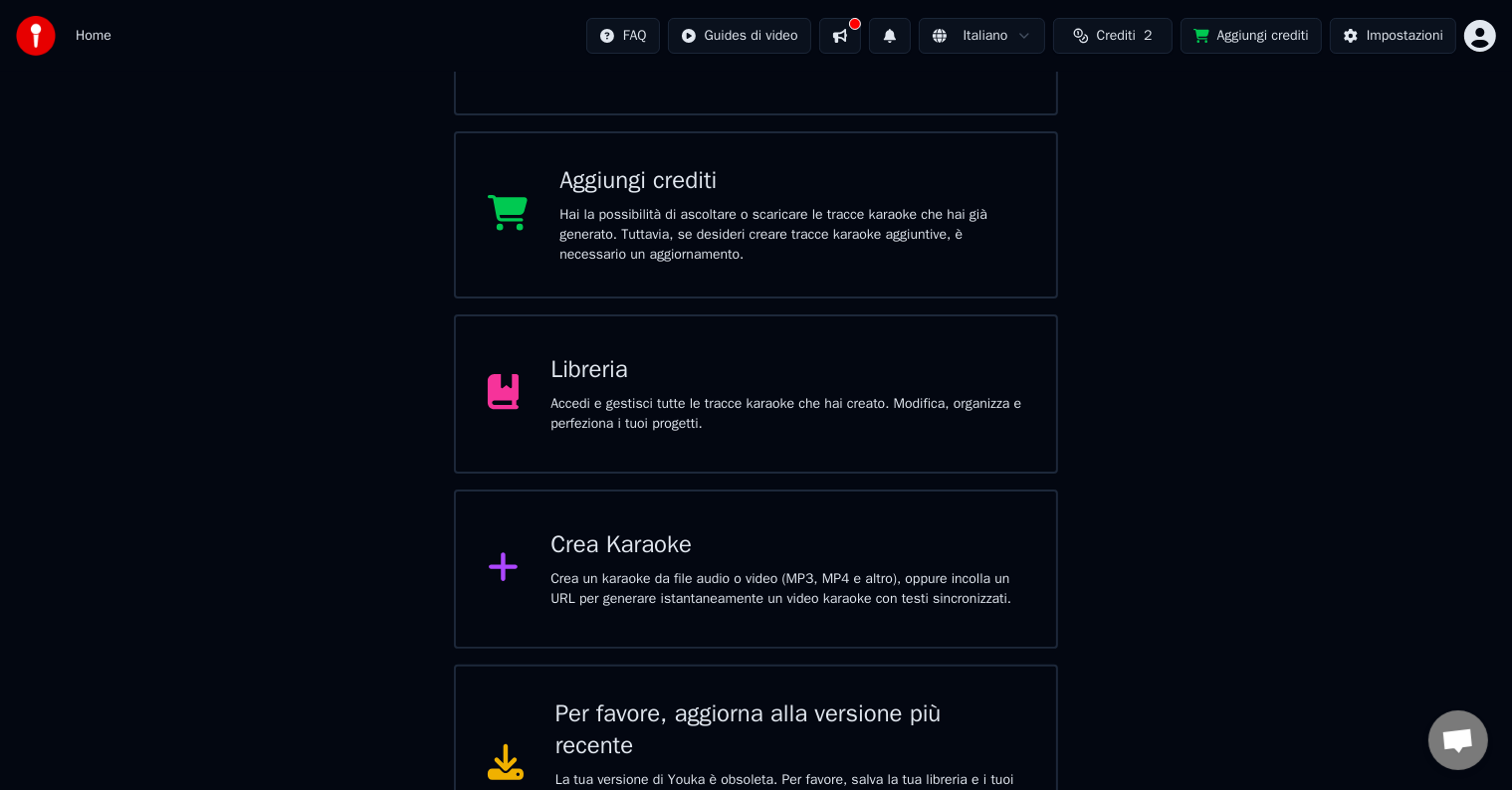 click on "Crediti" at bounding box center [1116, 36] 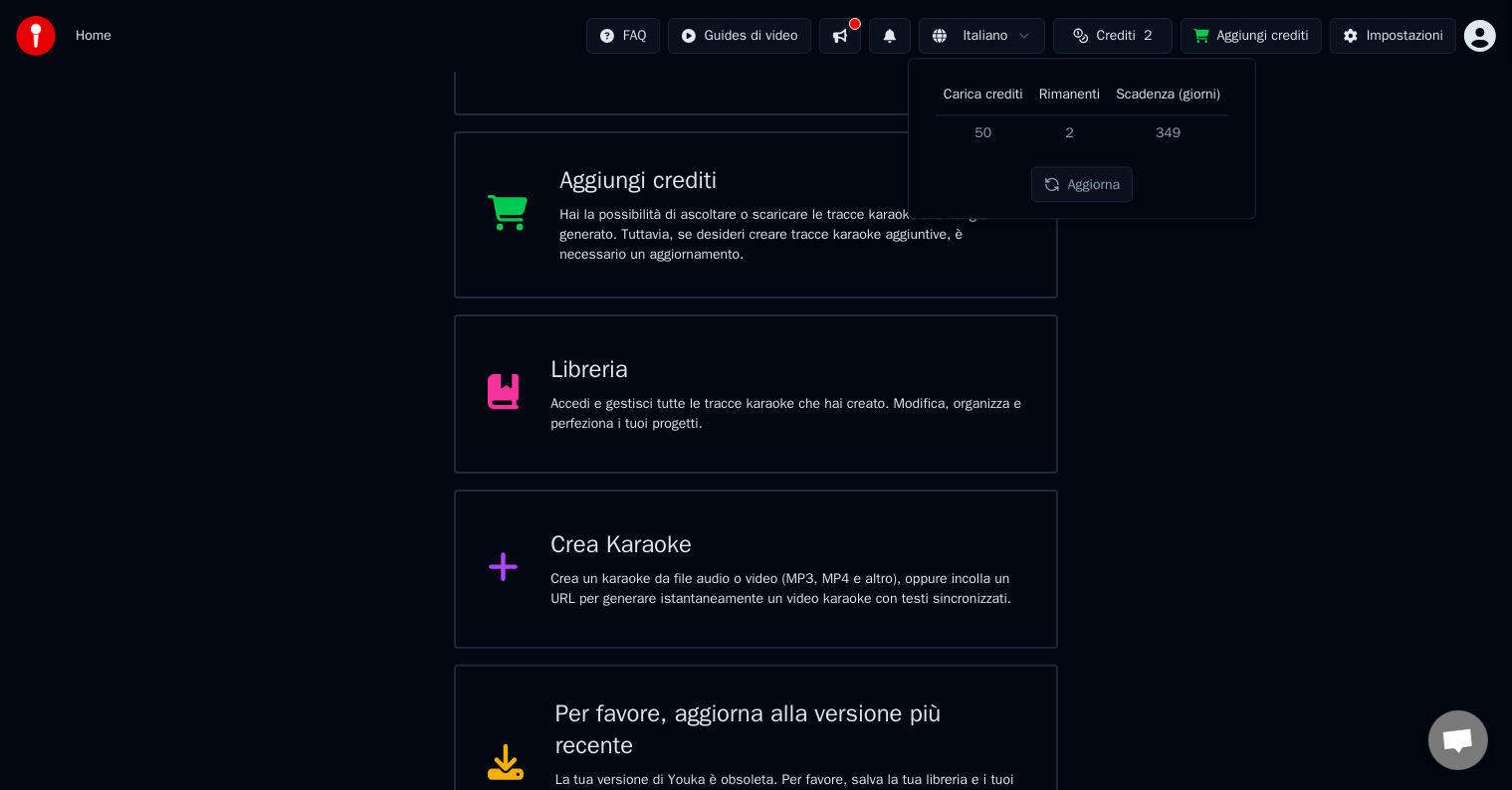 click on "Aggiorna" at bounding box center [1082, 185] 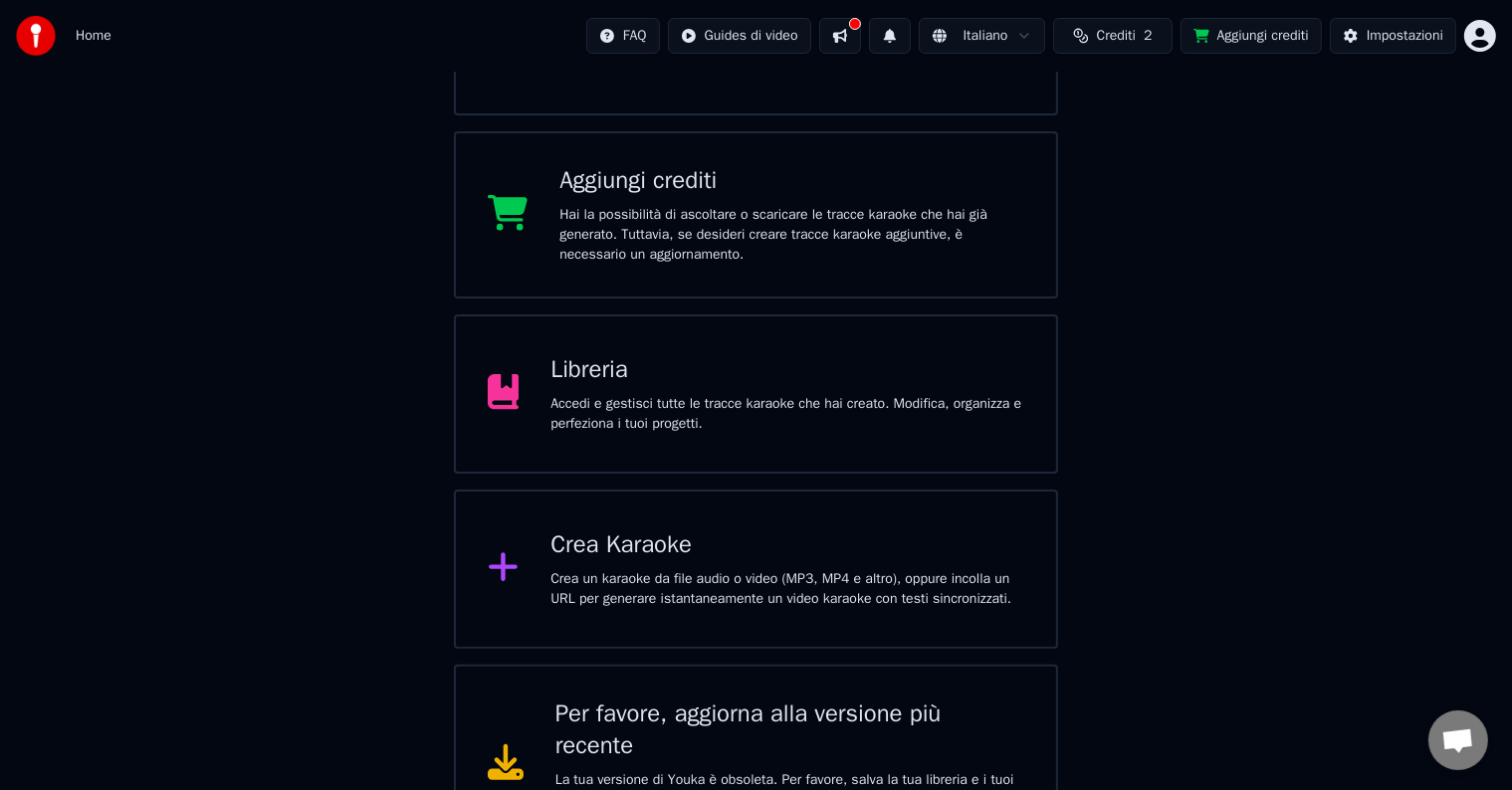 click on "Benvenuto in Youka Guarda il video di avvio rapido Aggiungi crediti Hai la possibilità di ascoltare o scaricare le tracce karaoke che hai già generato. Tuttavia, se desideri creare tracce karaoke aggiuntive, è necessario un aggiornamento. Libreria Accedi e gestisci tutte le tracce karaoke che hai creato. Modifica, organizza e perfeziona i tuoi progetti. Crea Karaoke Crea un karaoke da file audio o video (MP3, MP4 e altro), oppure incolla un URL per generare istantaneamente un video karaoke con testi sincronizzati. Per favore, aggiorna alla versione più recente La tua versione di Youka è obsoleta. Per favore, salva la tua libreria e i tuoi parametri (Impostazioni > Zona pericolosa > Esporta impostazioni) e aggiorna alla versione più recente per continuare a utilizzare Youka." at bounding box center [756, 318] 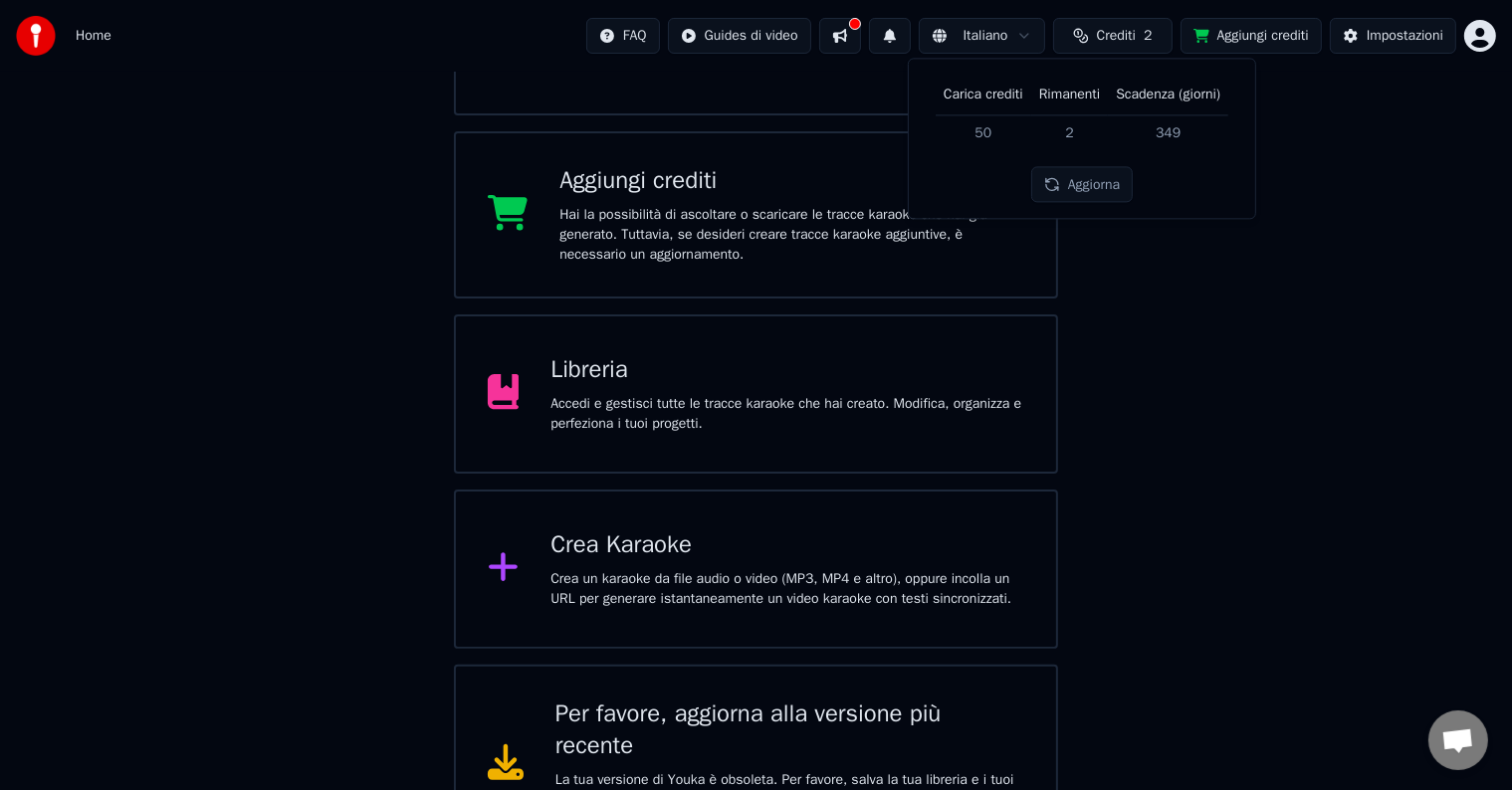 click on "Aggiorna" at bounding box center (1082, 185) 